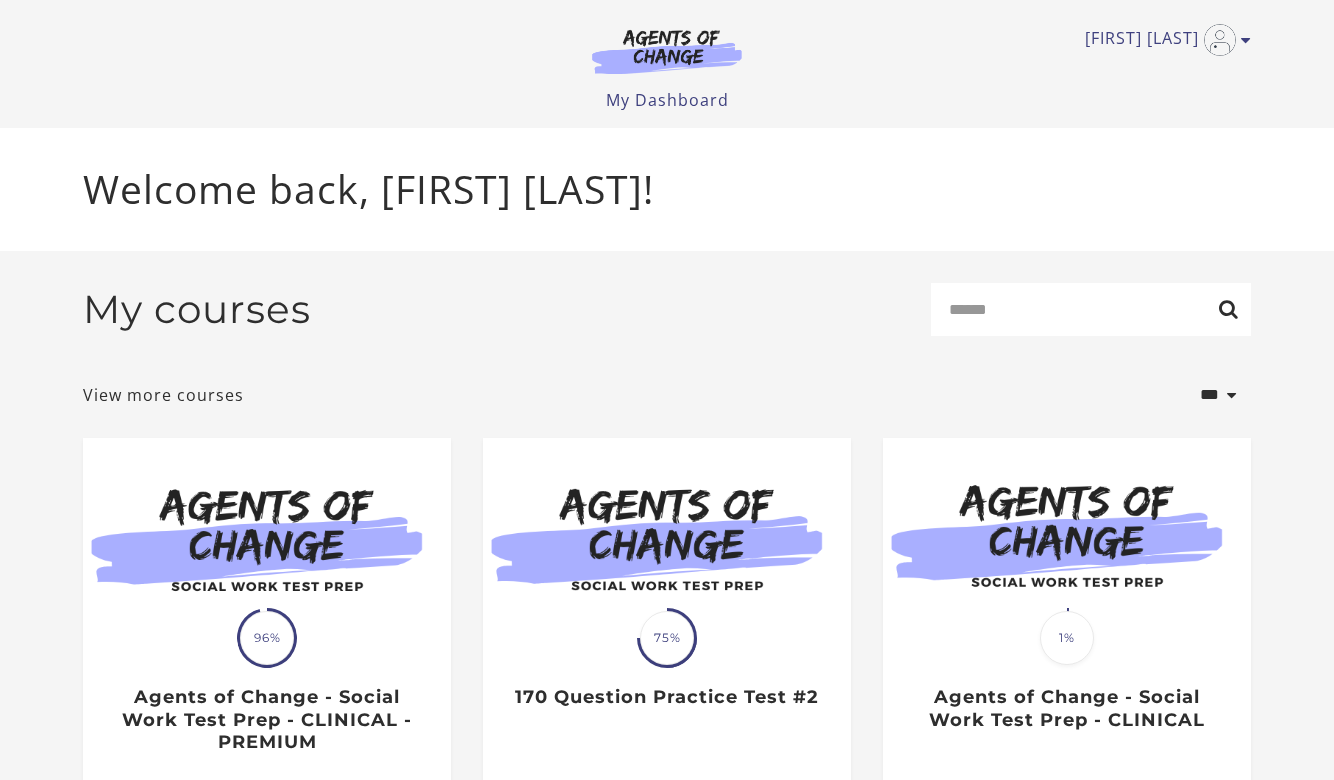 scroll, scrollTop: 0, scrollLeft: 0, axis: both 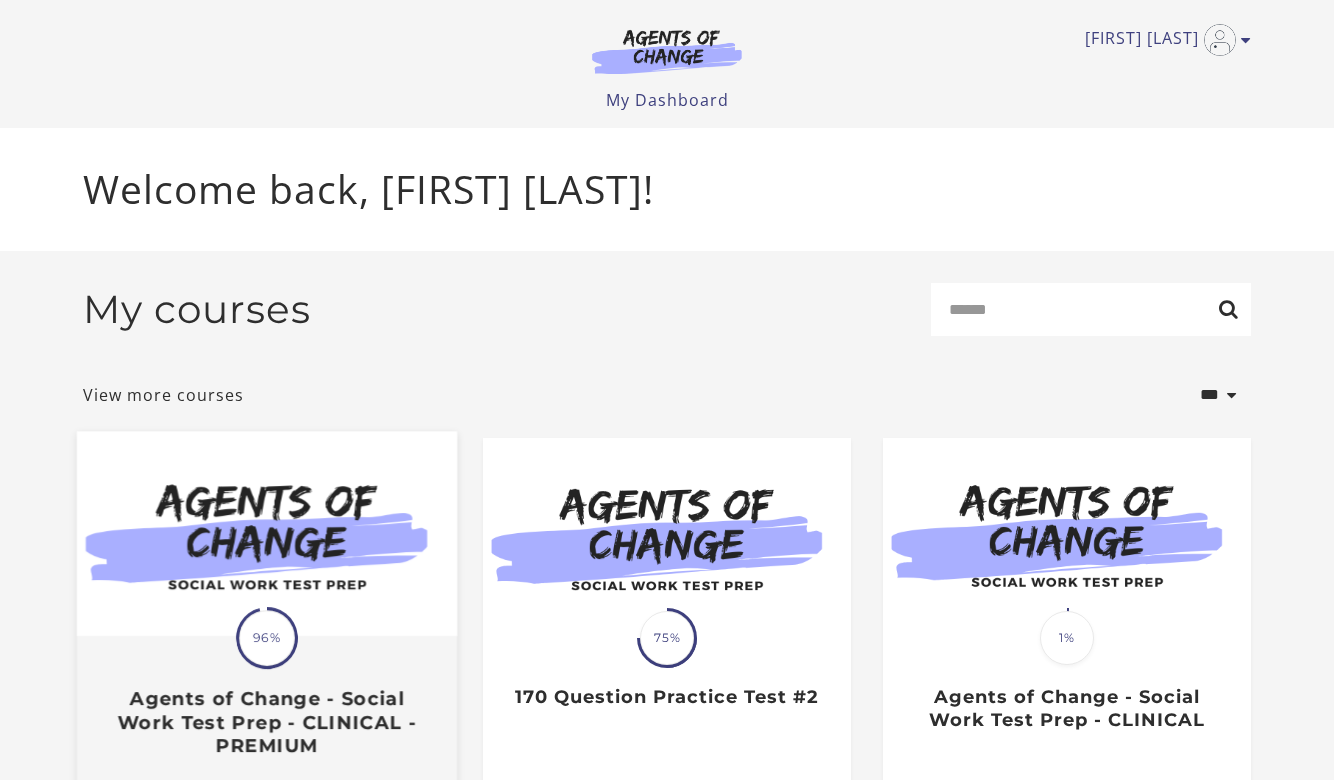 click at bounding box center [267, 533] 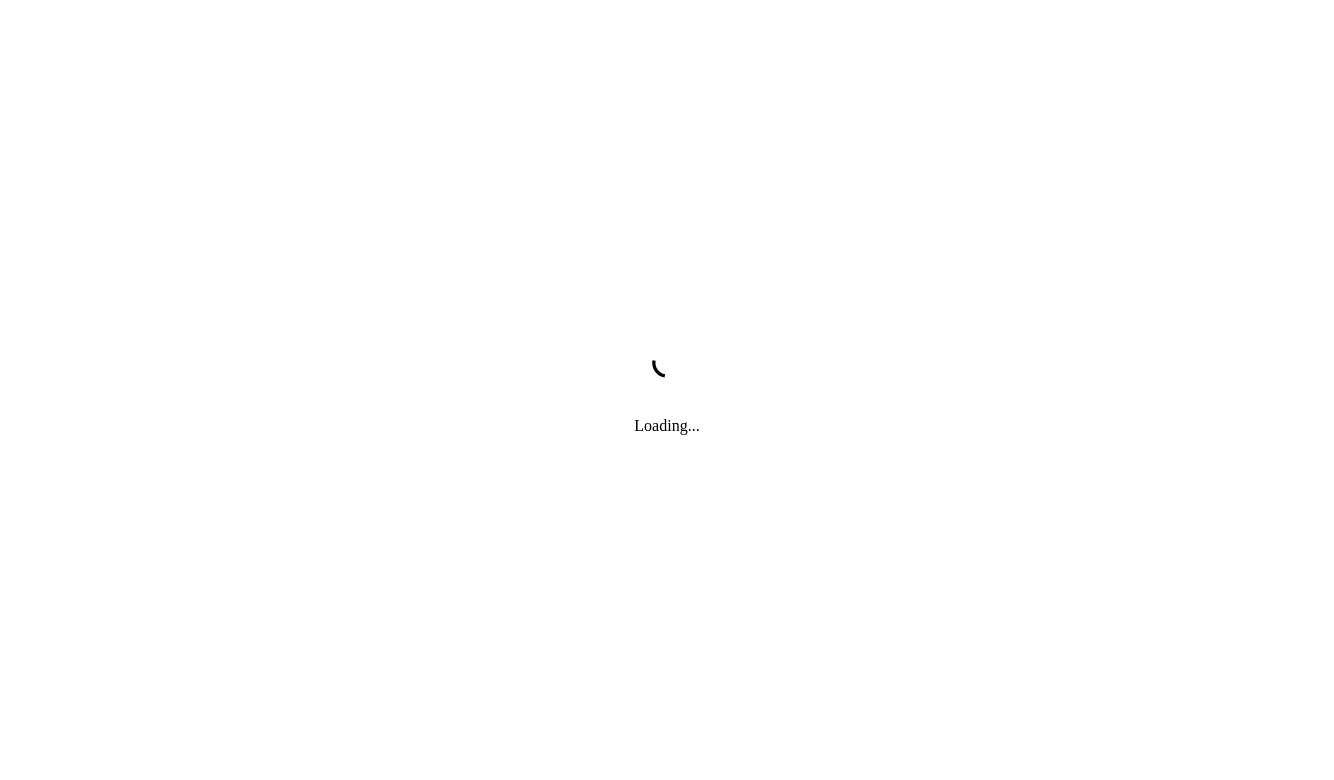 scroll, scrollTop: 0, scrollLeft: 0, axis: both 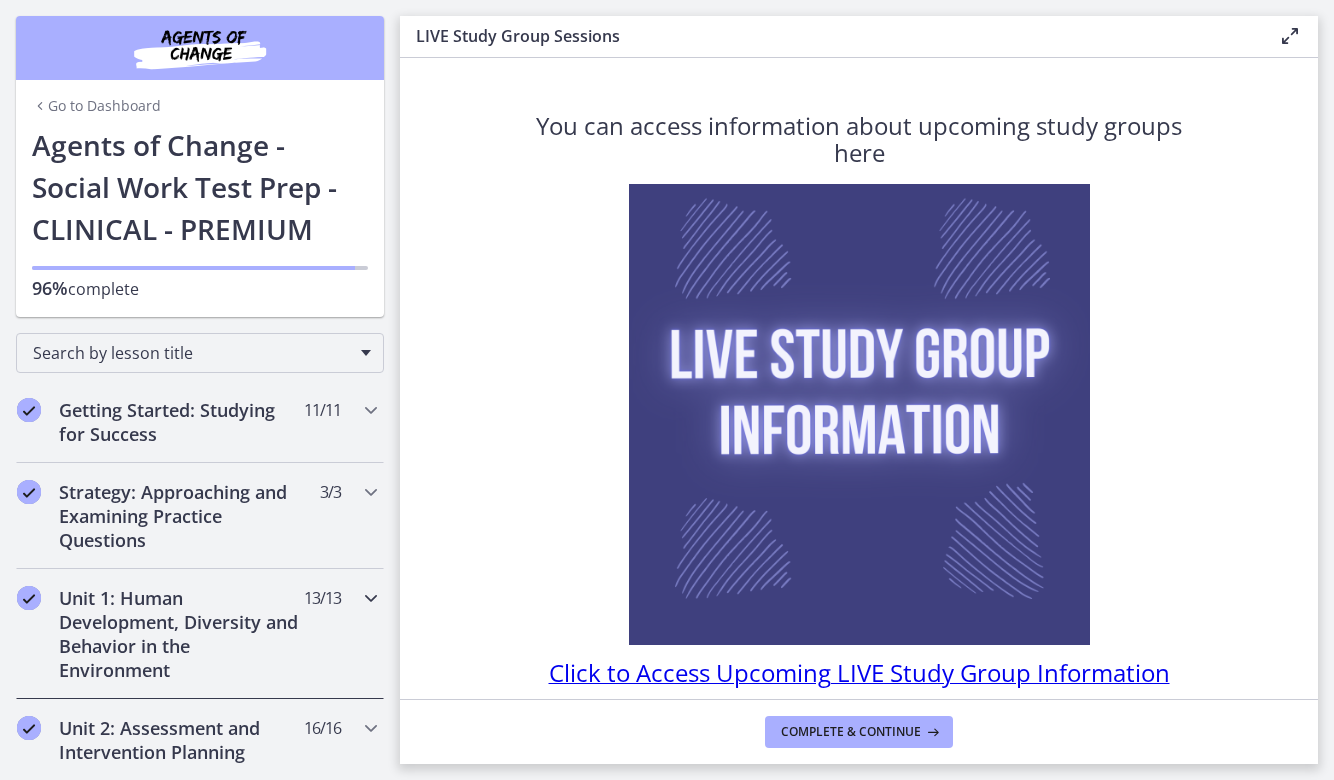 click on "Unit 1: Human Development, Diversity and Behavior in the Environment
13  /  13
Completed" at bounding box center [200, 634] 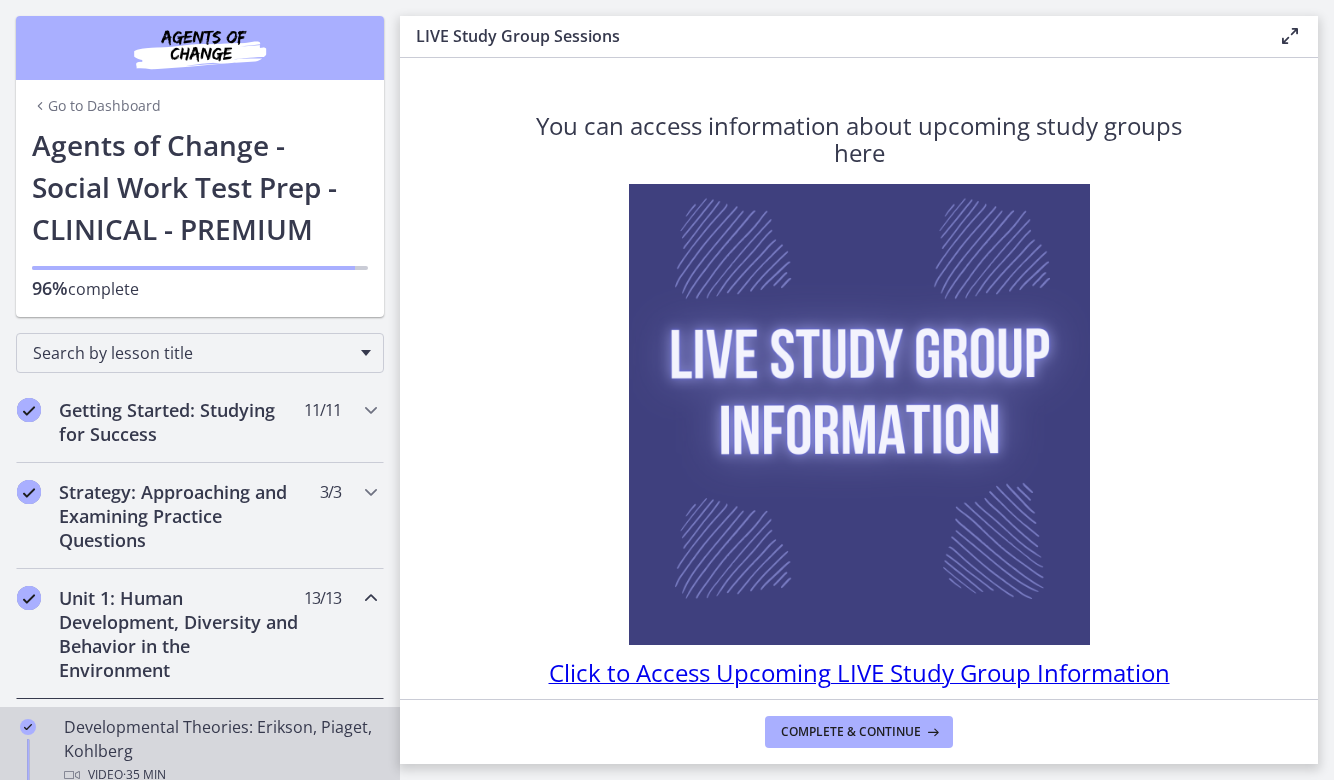 click on "Developmental Theories: Erikson, Piaget, Kohlberg
Video
·  35 min" at bounding box center (220, 751) 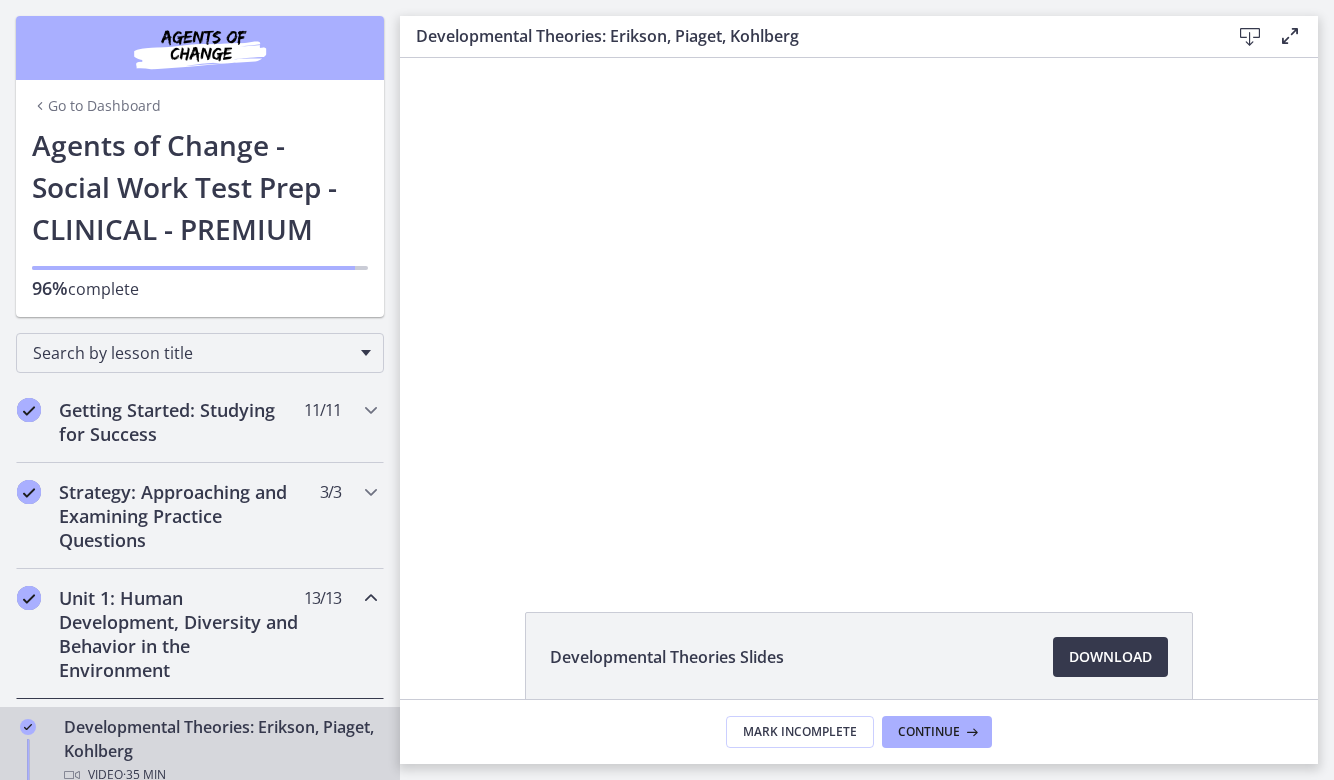 scroll, scrollTop: 0, scrollLeft: 0, axis: both 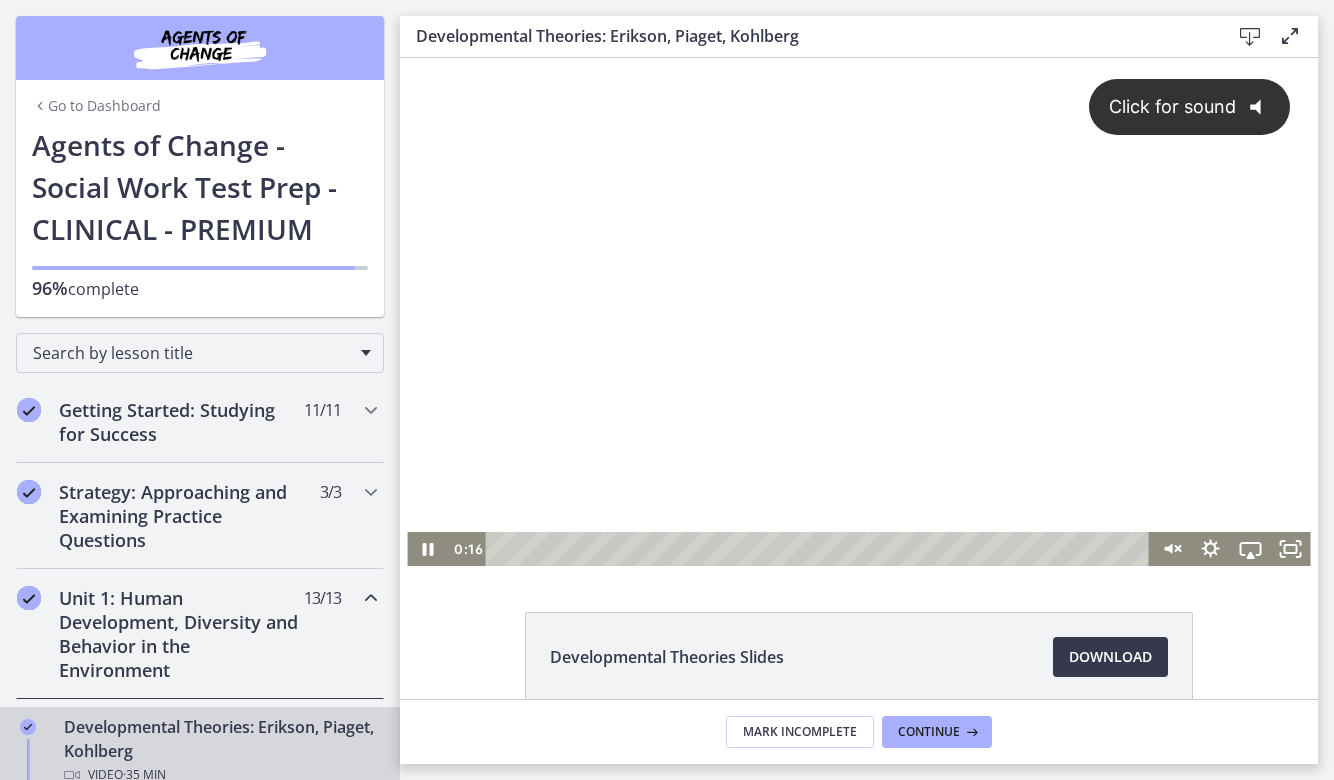 click on "Click for sound" at bounding box center (1163, 106) 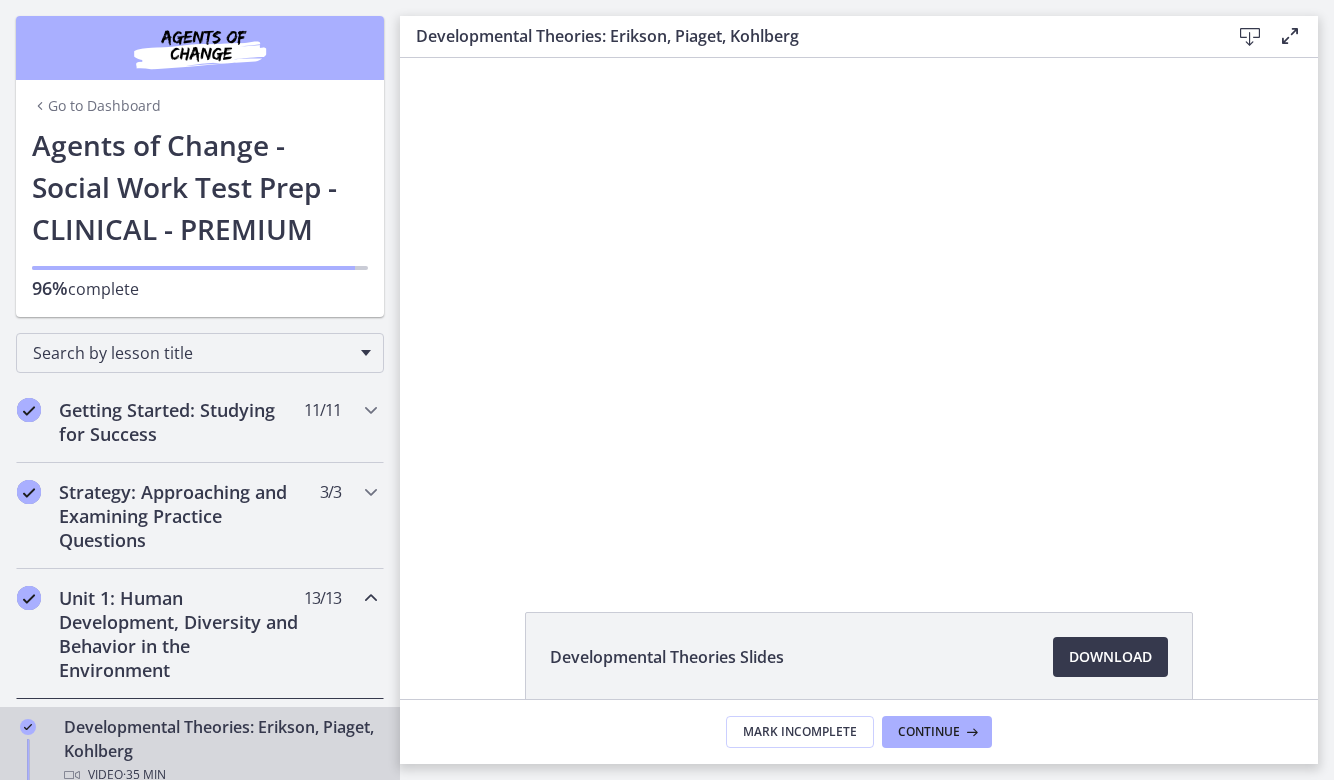 click at bounding box center [1250, 37] 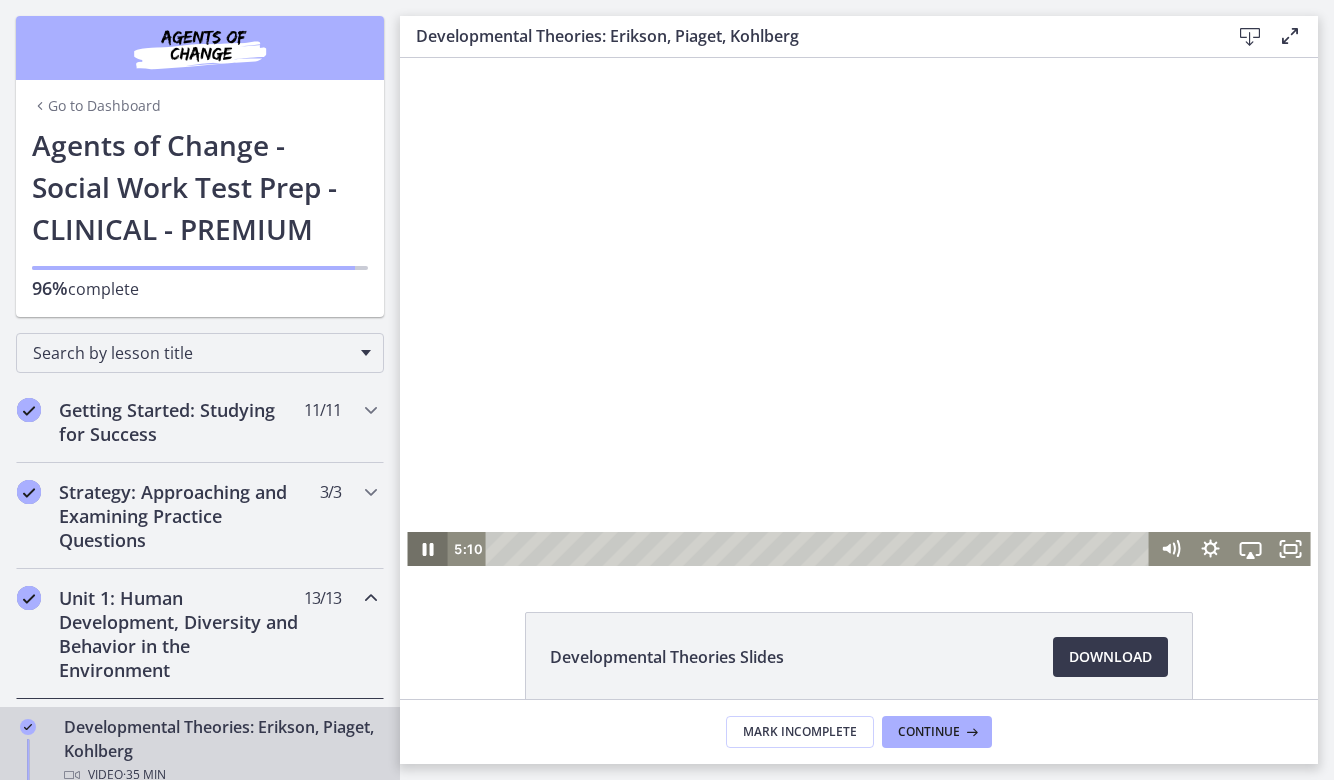 click 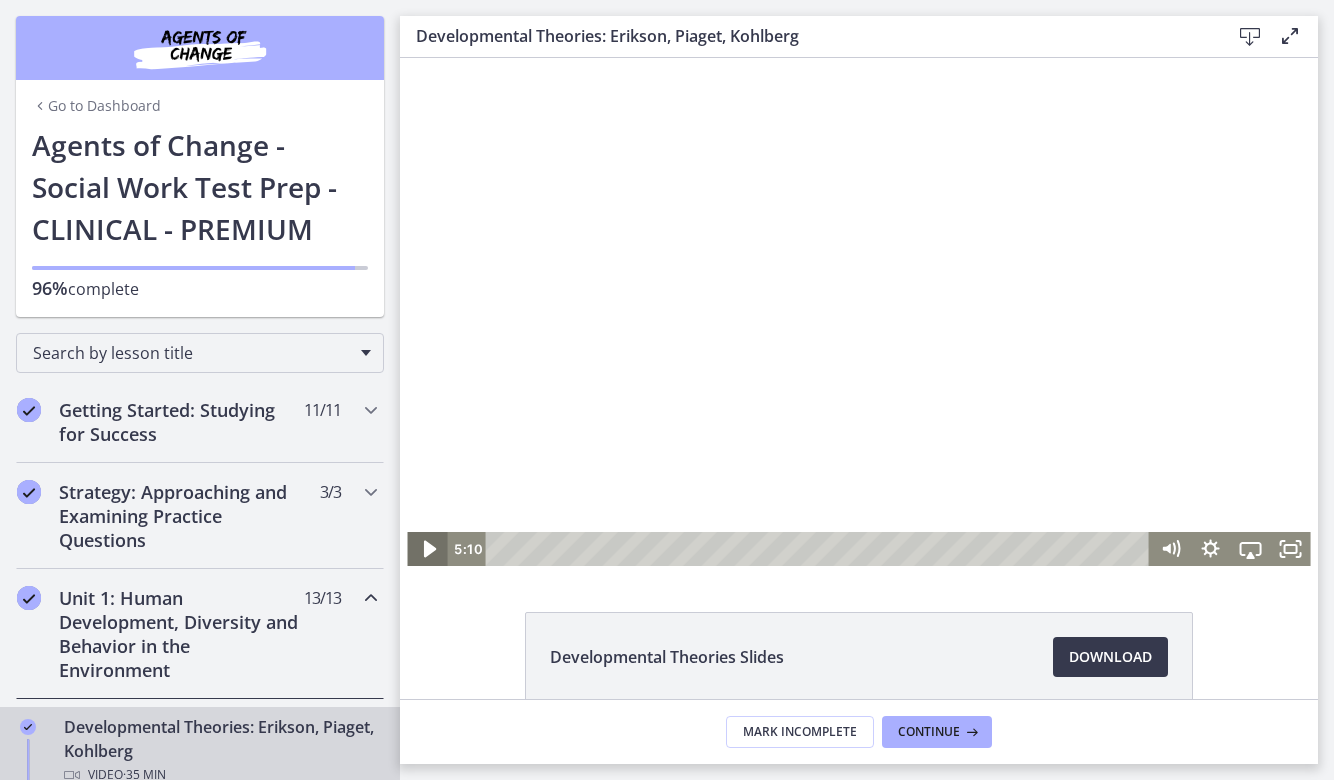 click 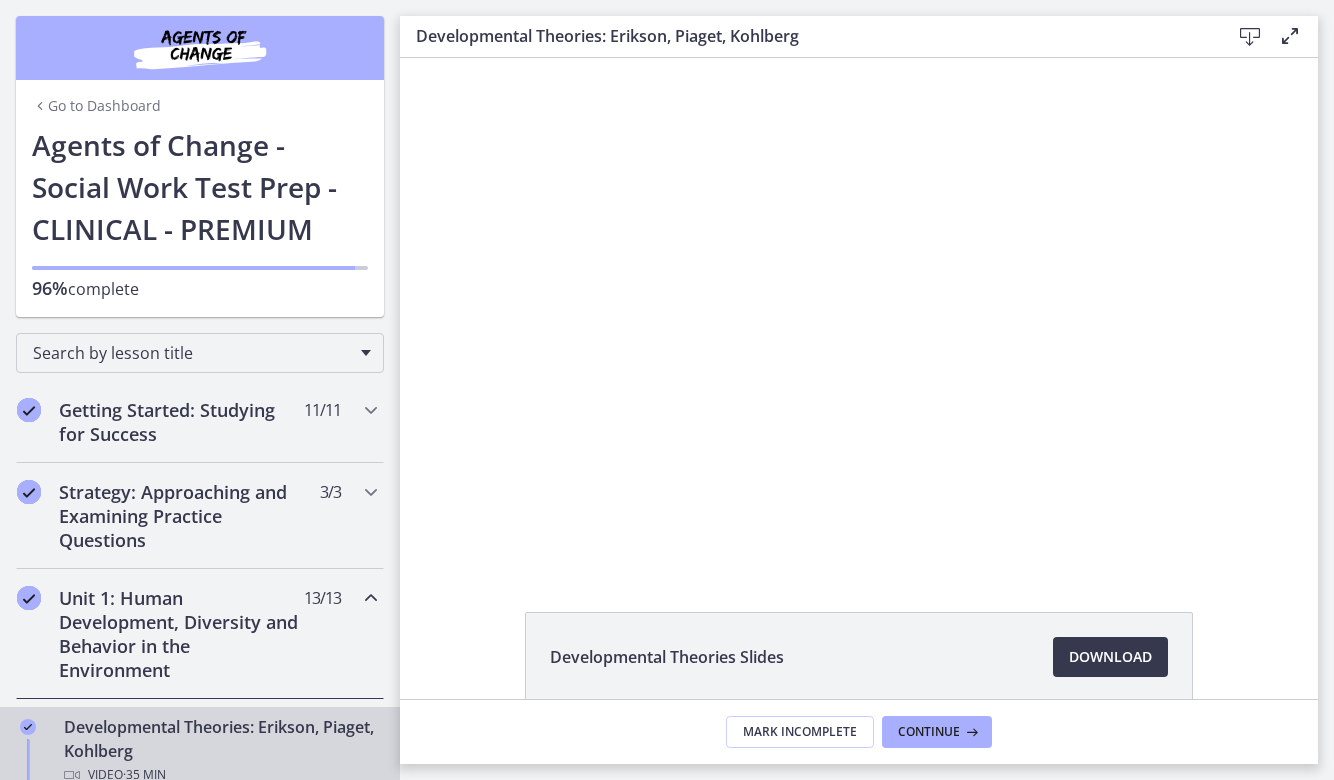 scroll, scrollTop: 0, scrollLeft: 0, axis: both 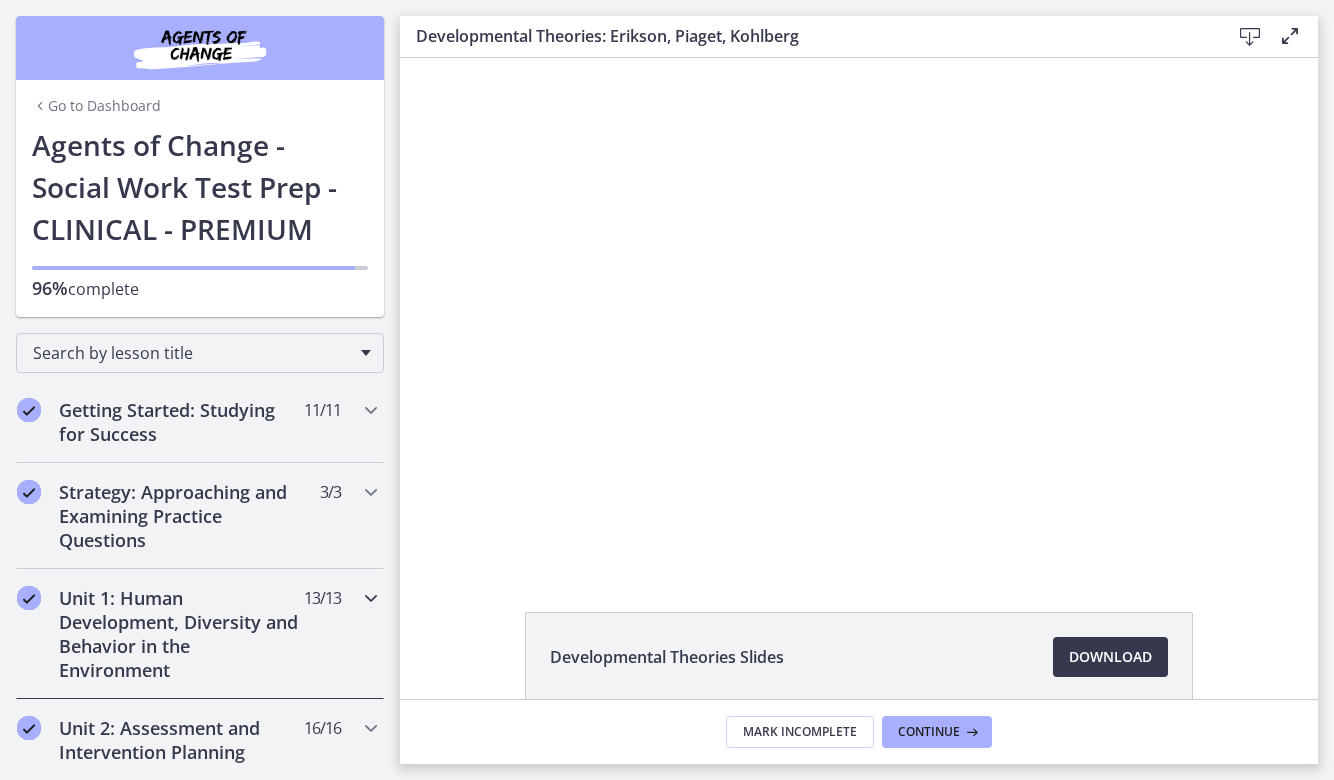 click on "Unit 1: Human Development, Diversity and Behavior in the Environment
13  /  13
Completed" at bounding box center [200, 634] 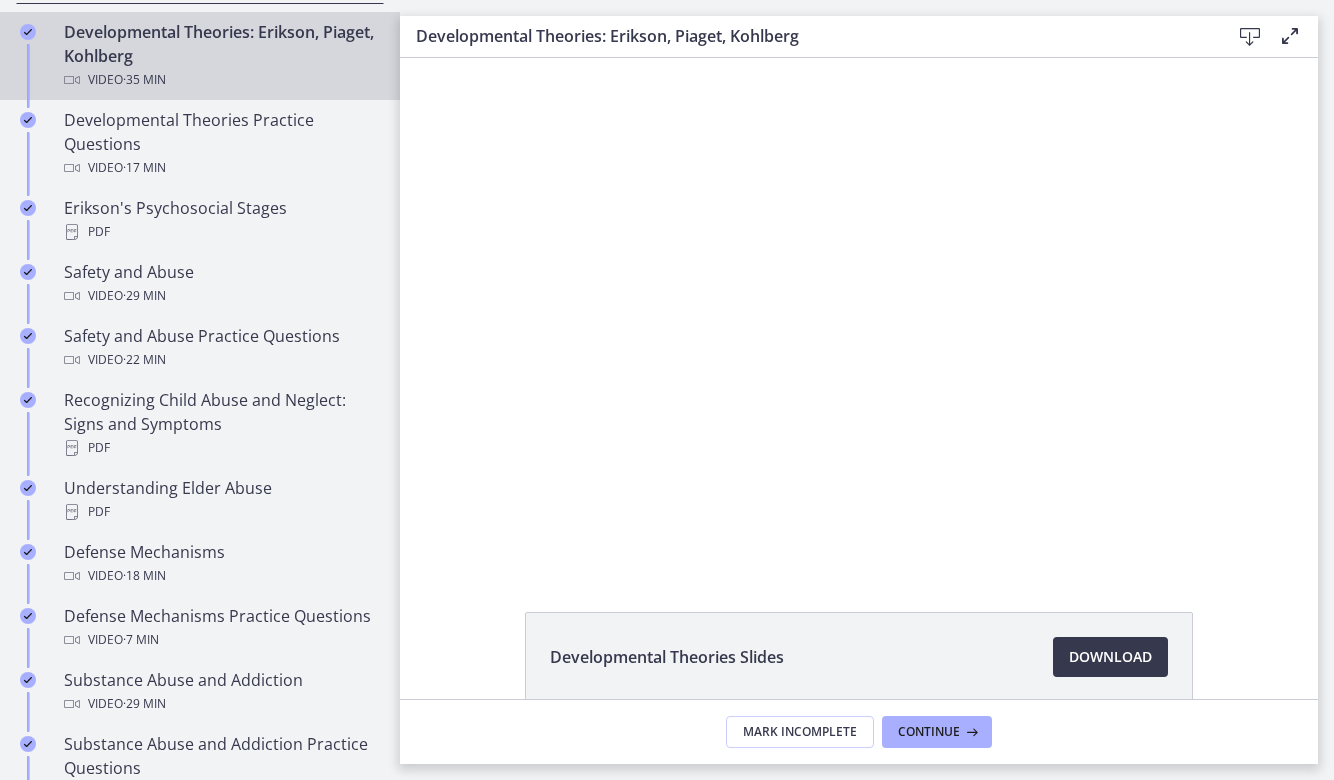 drag, startPoint x: 361, startPoint y: 644, endPoint x: 333, endPoint y: 809, distance: 167.3589 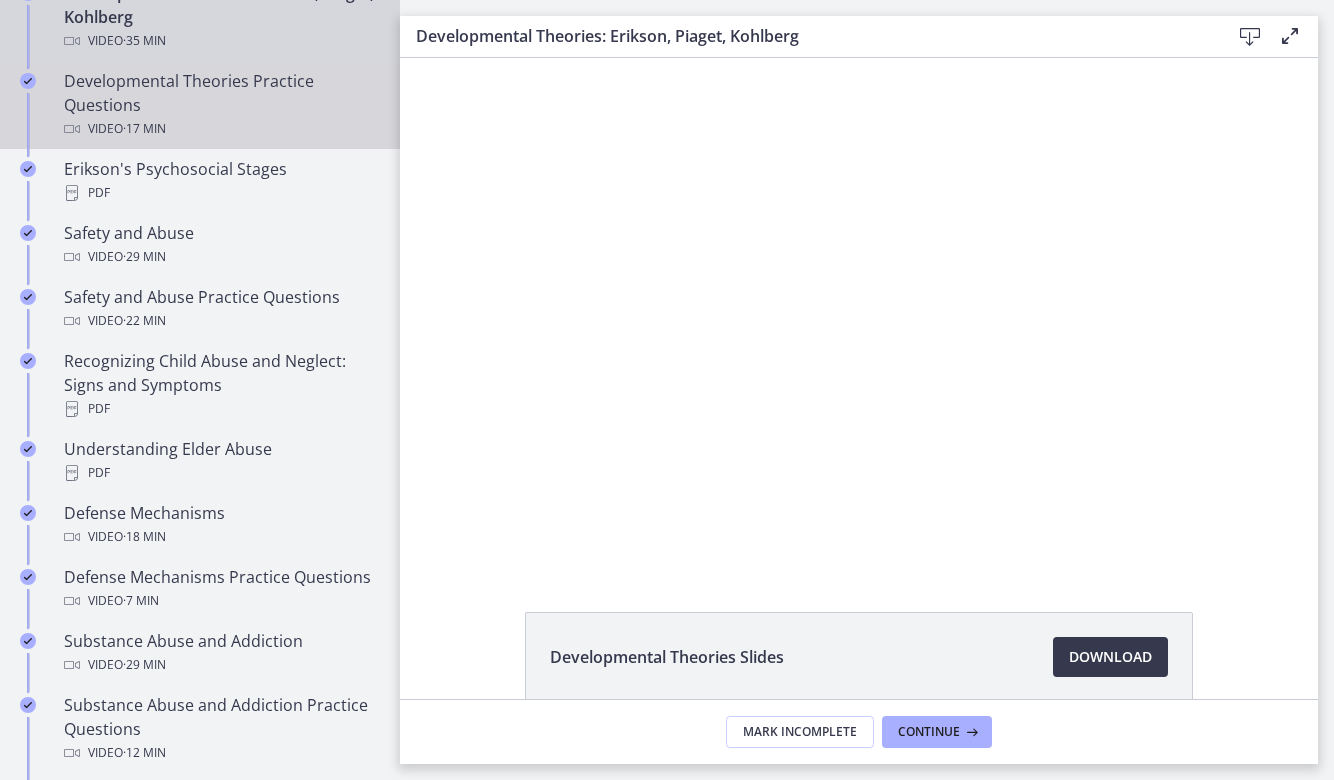 click on "Video
·  17 min" at bounding box center [220, 129] 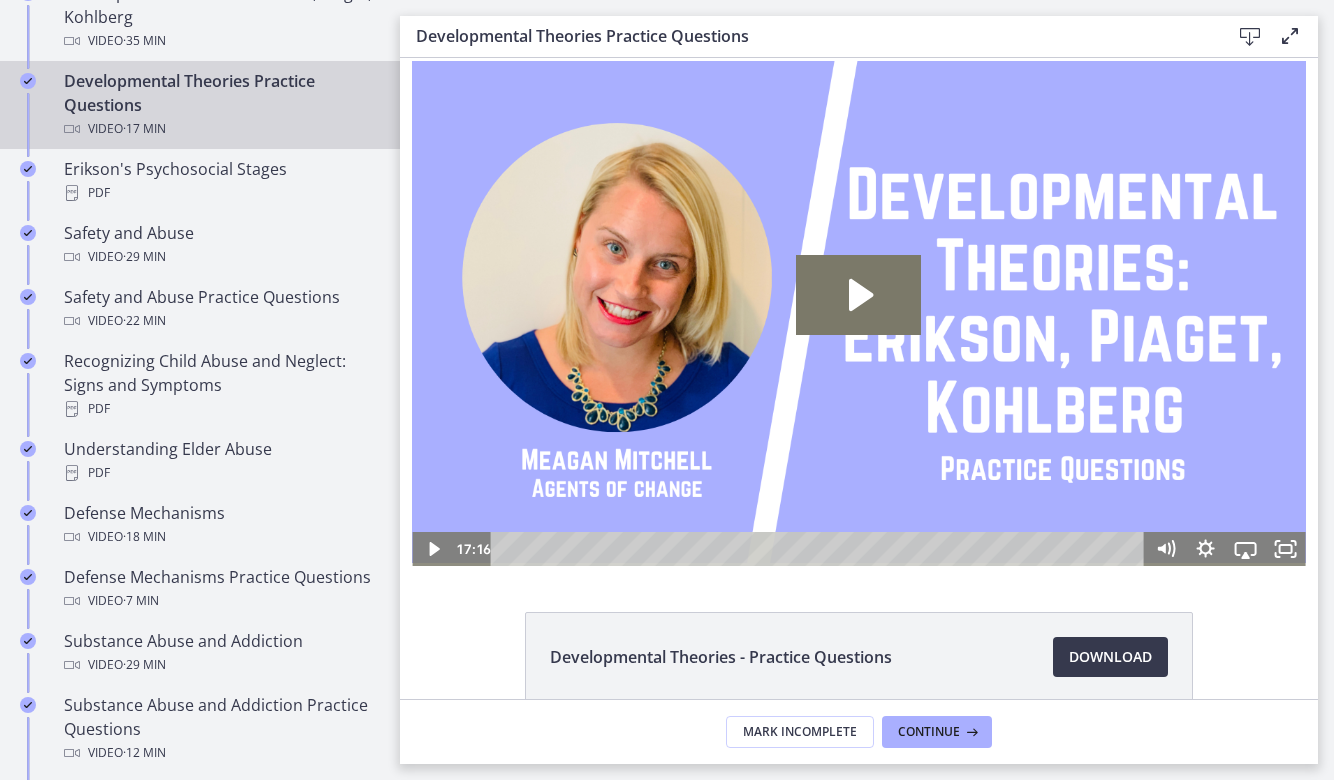 scroll, scrollTop: 0, scrollLeft: 0, axis: both 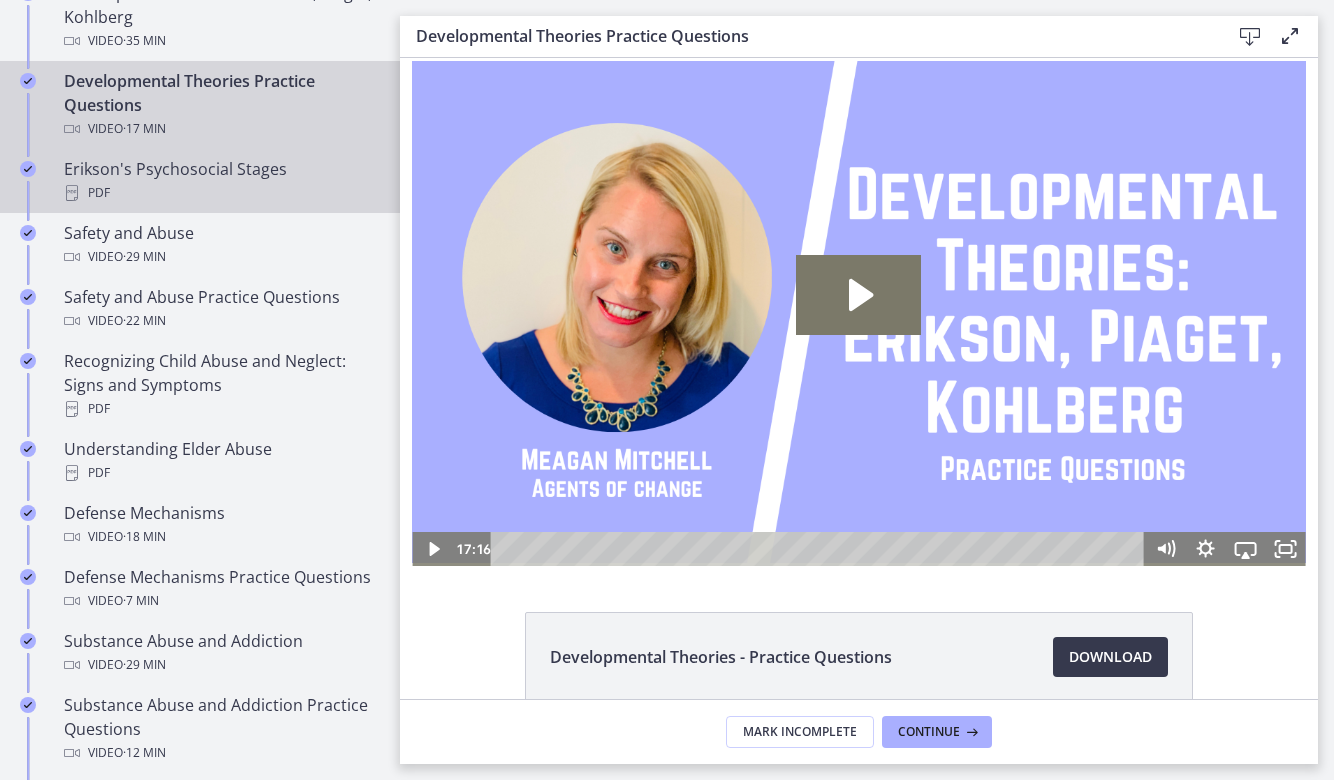 click on "PDF" at bounding box center [220, 193] 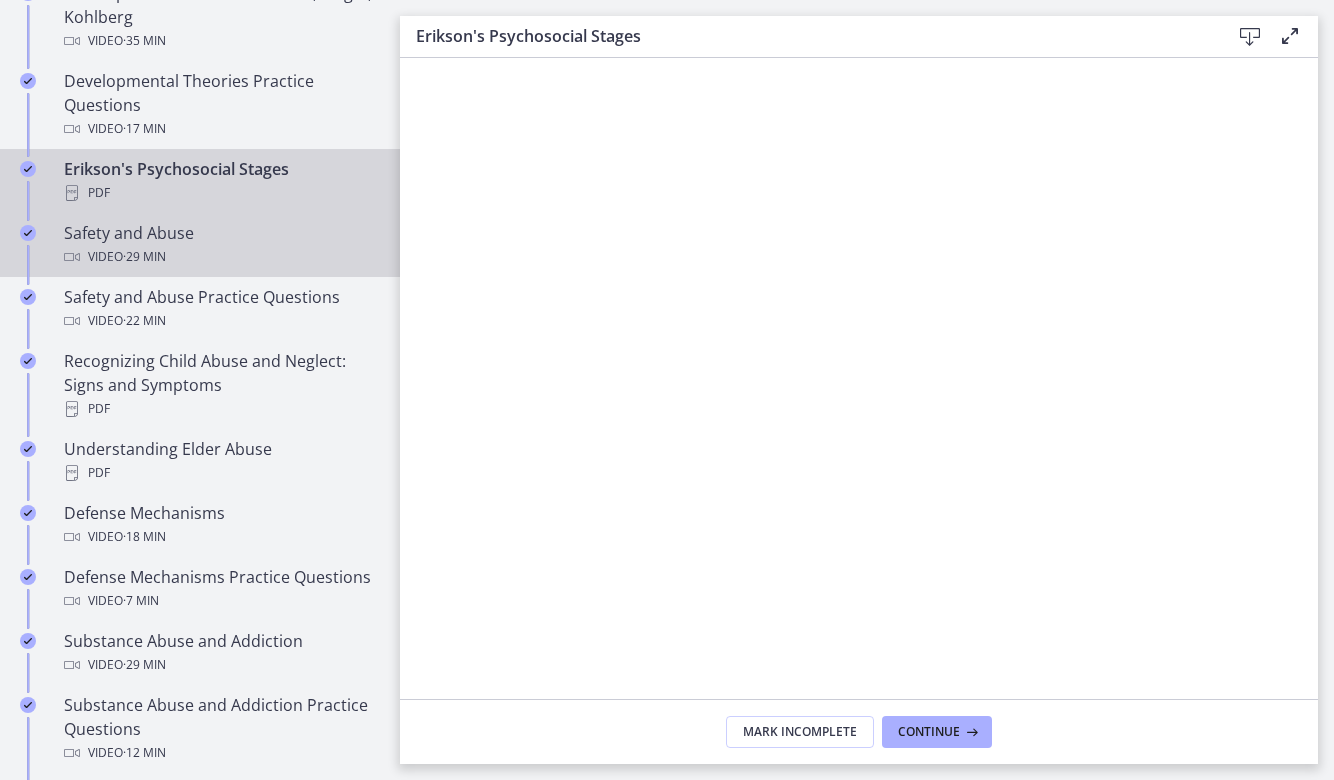 click on "Video
·  29 min" at bounding box center (220, 257) 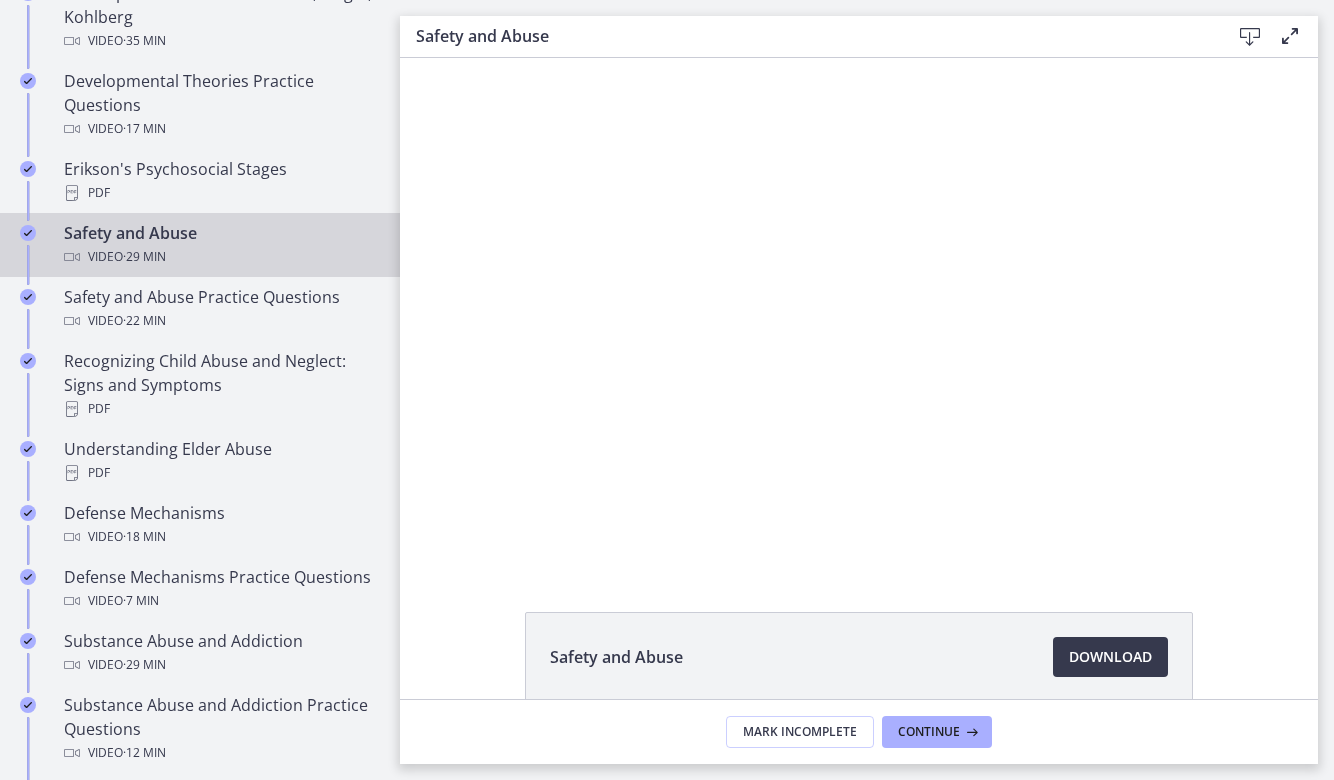 scroll, scrollTop: 0, scrollLeft: 0, axis: both 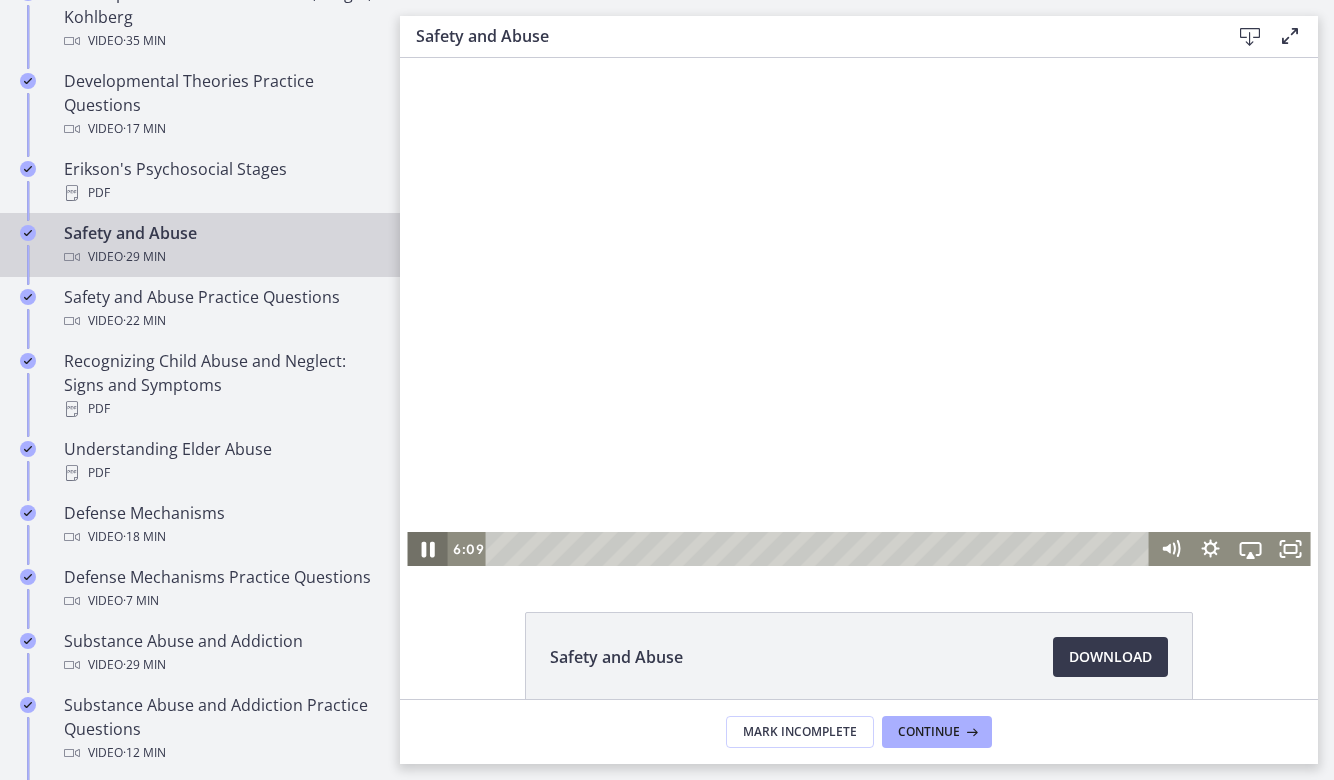 click 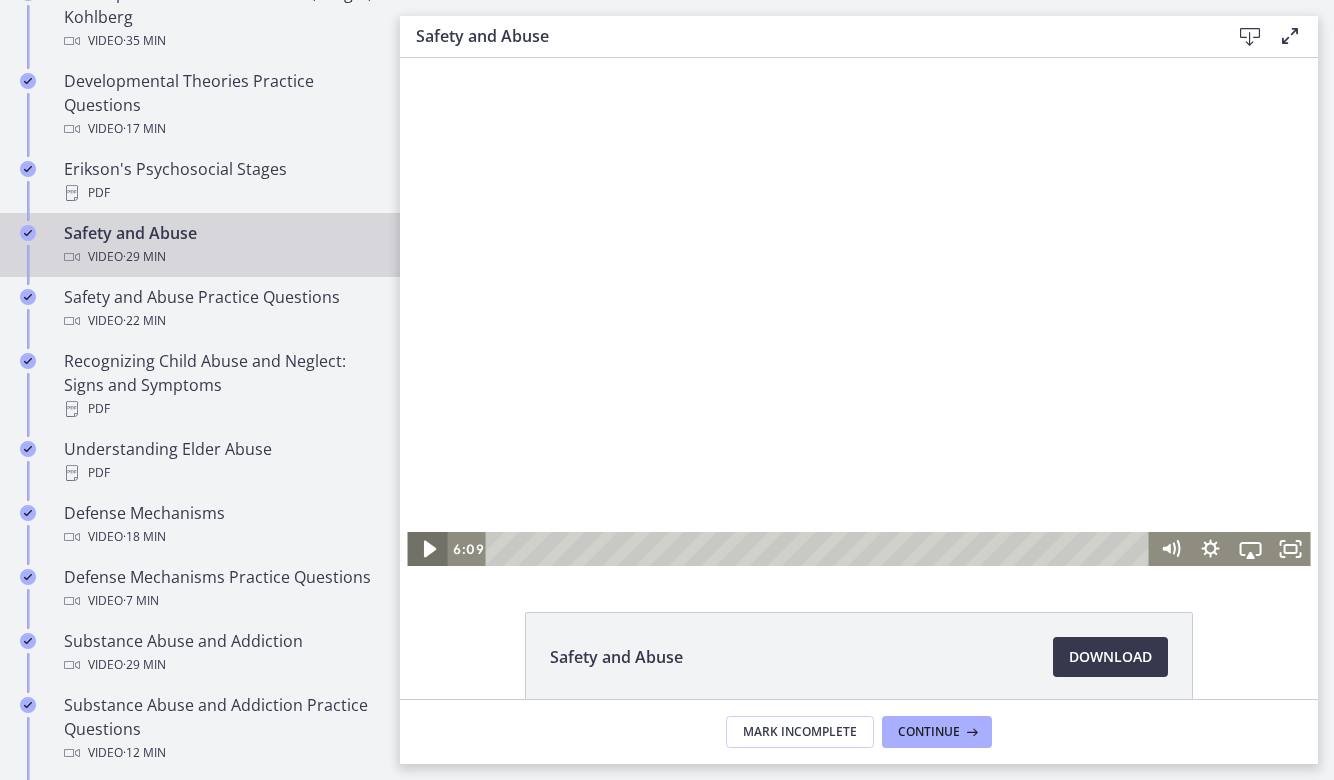 click 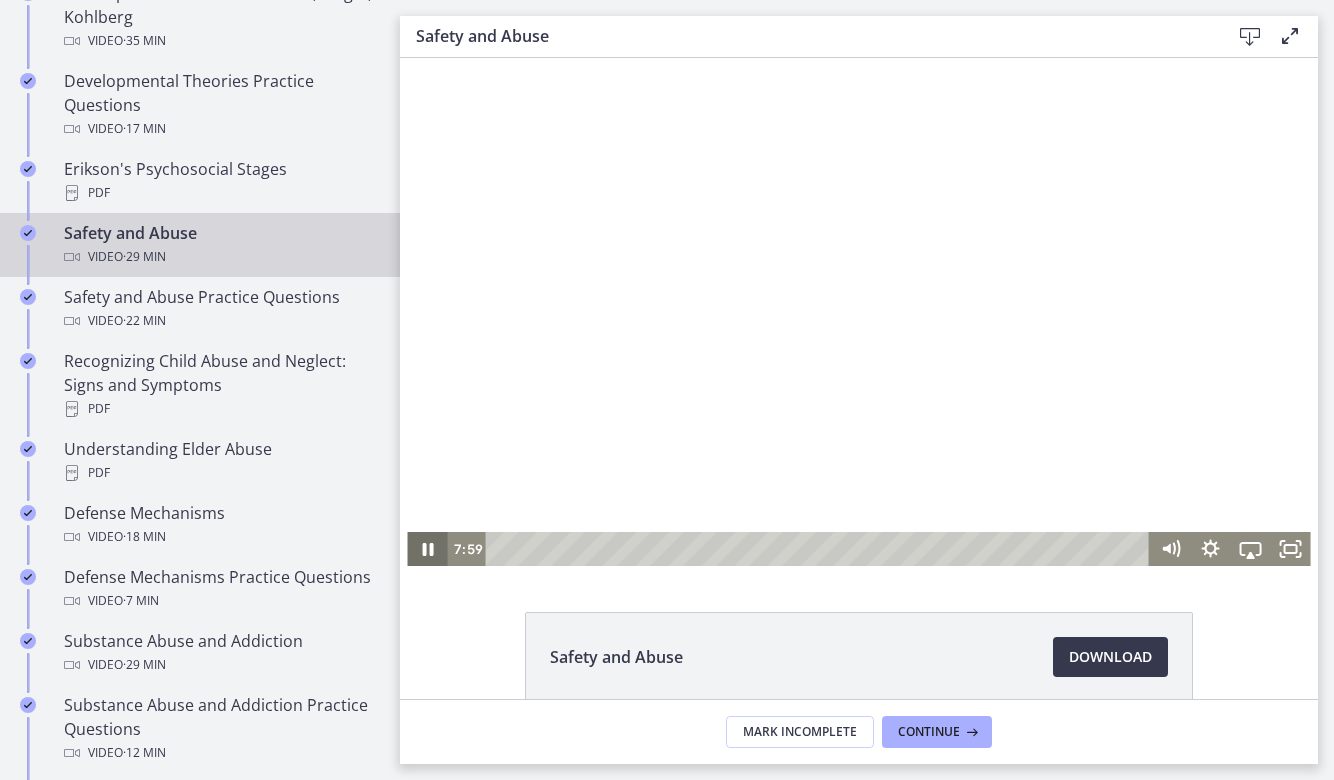 click 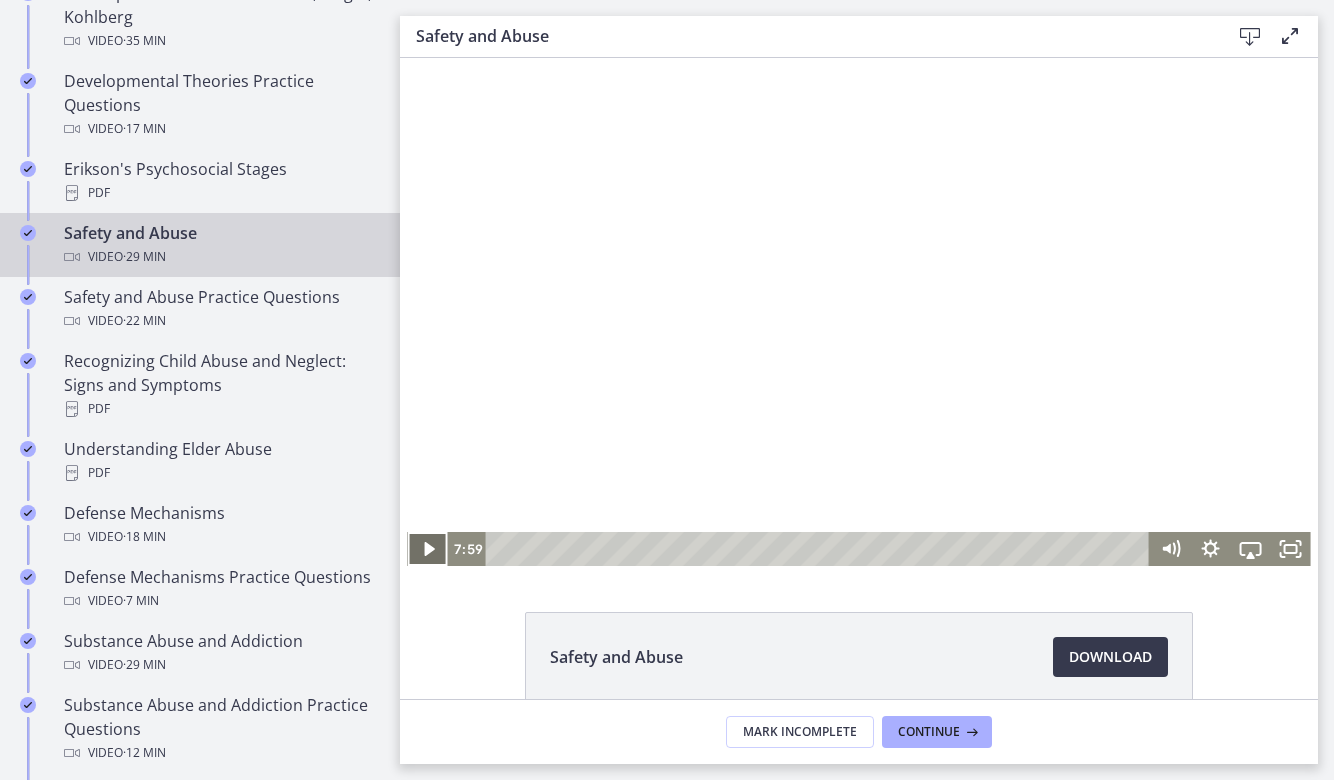 click 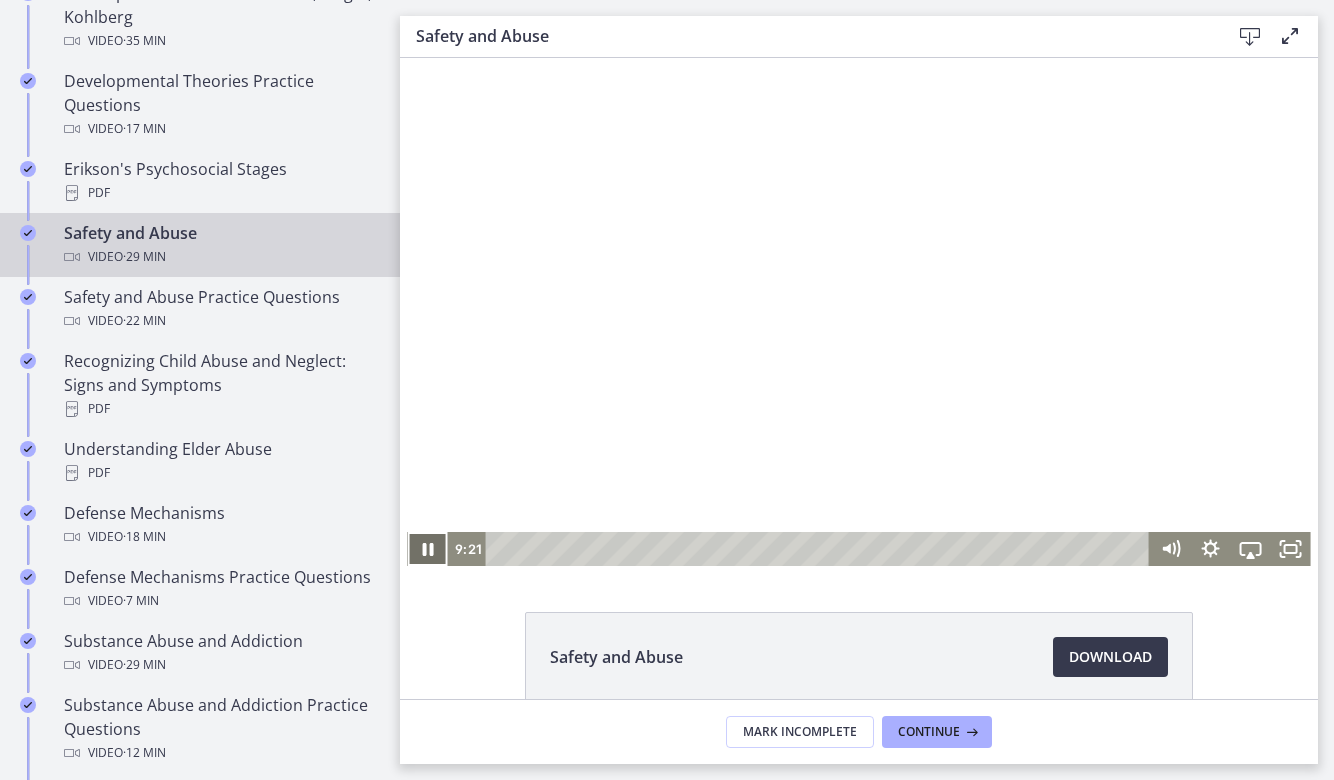click 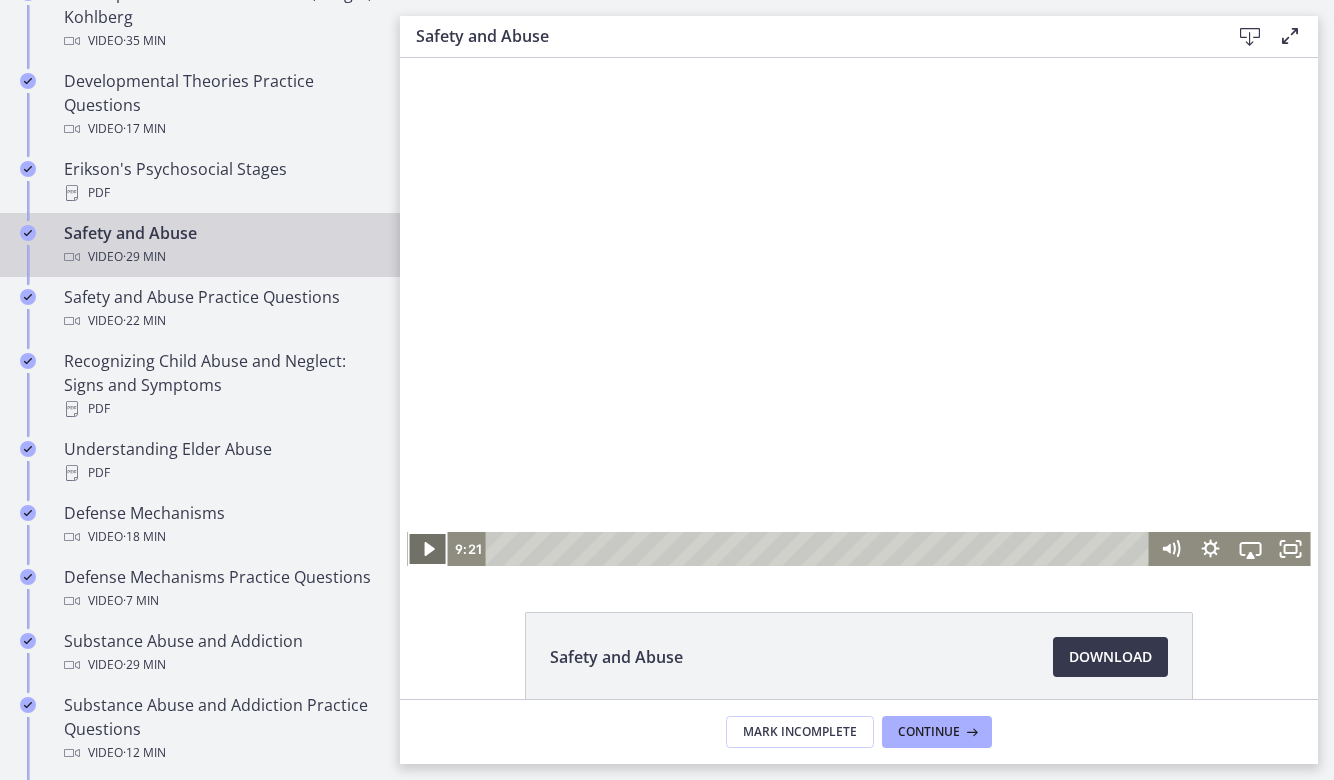 click 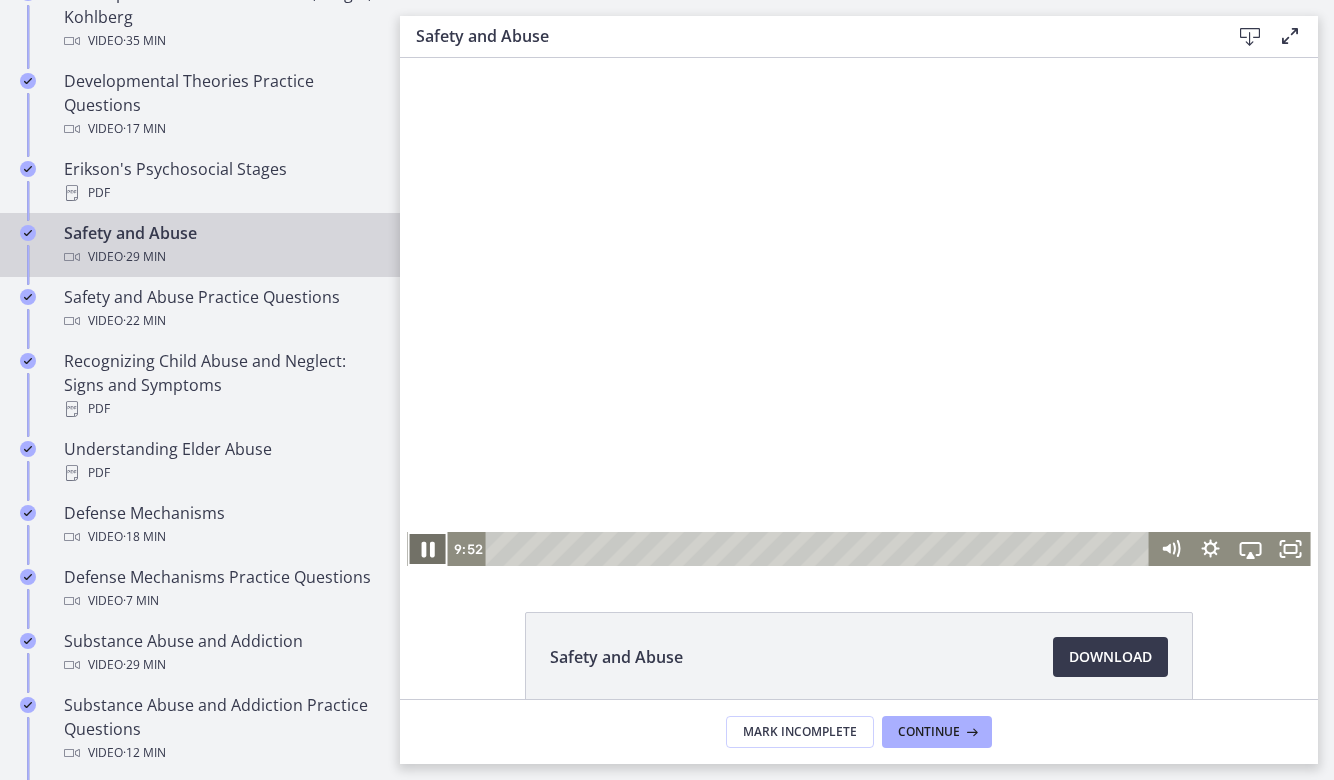 click 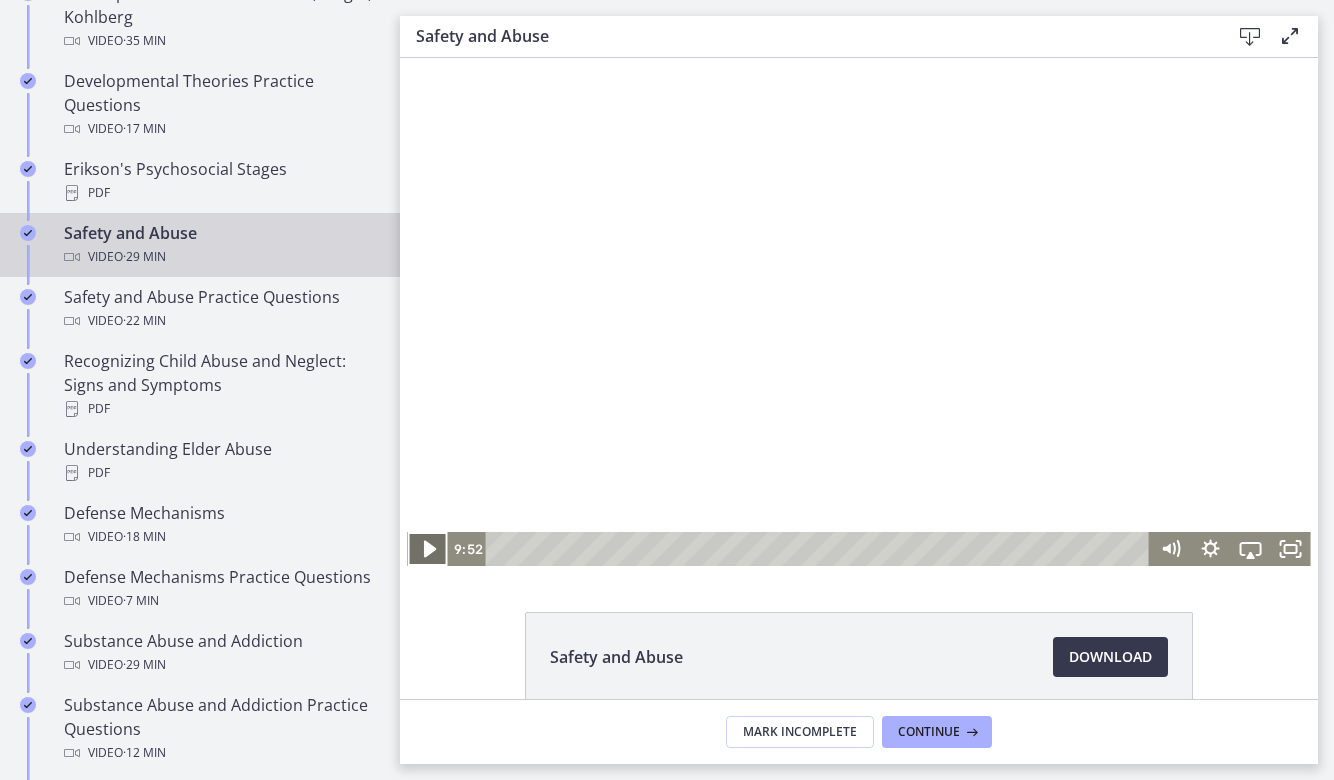 click 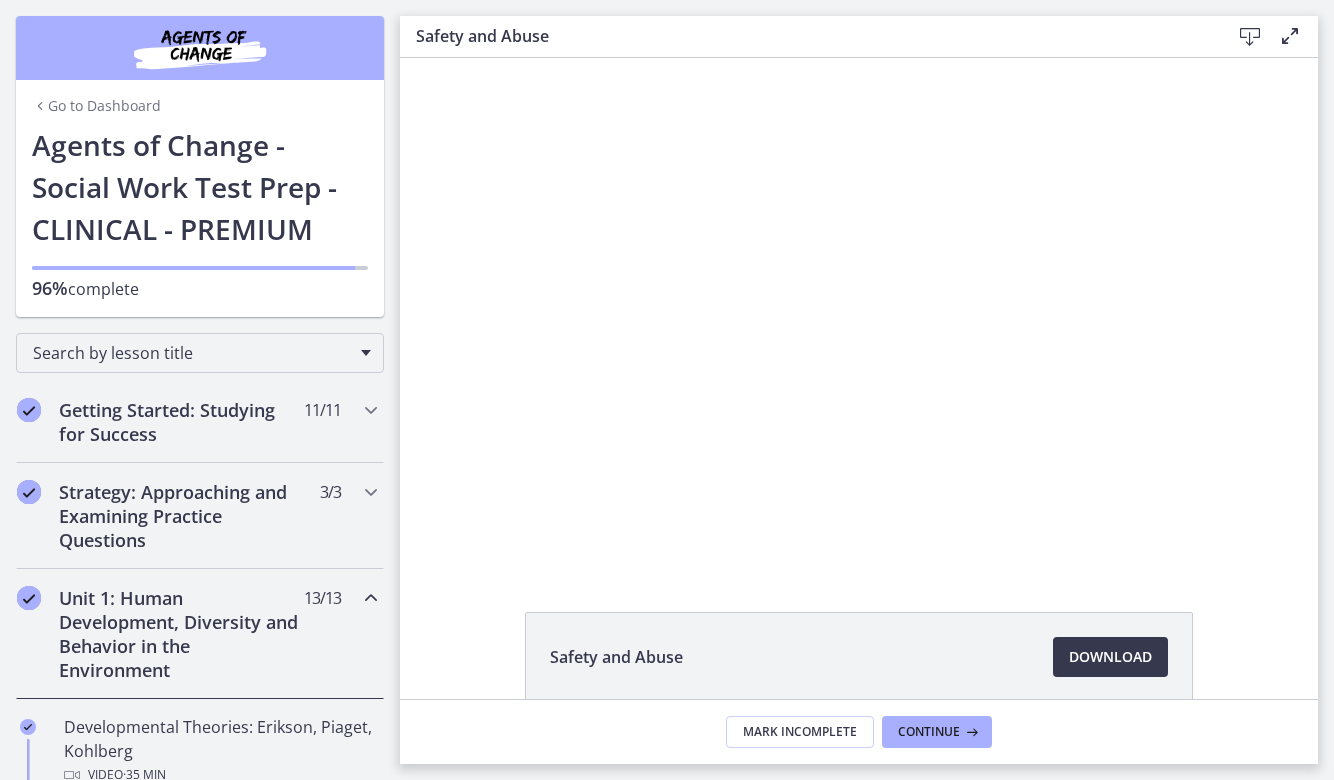 scroll, scrollTop: 0, scrollLeft: 0, axis: both 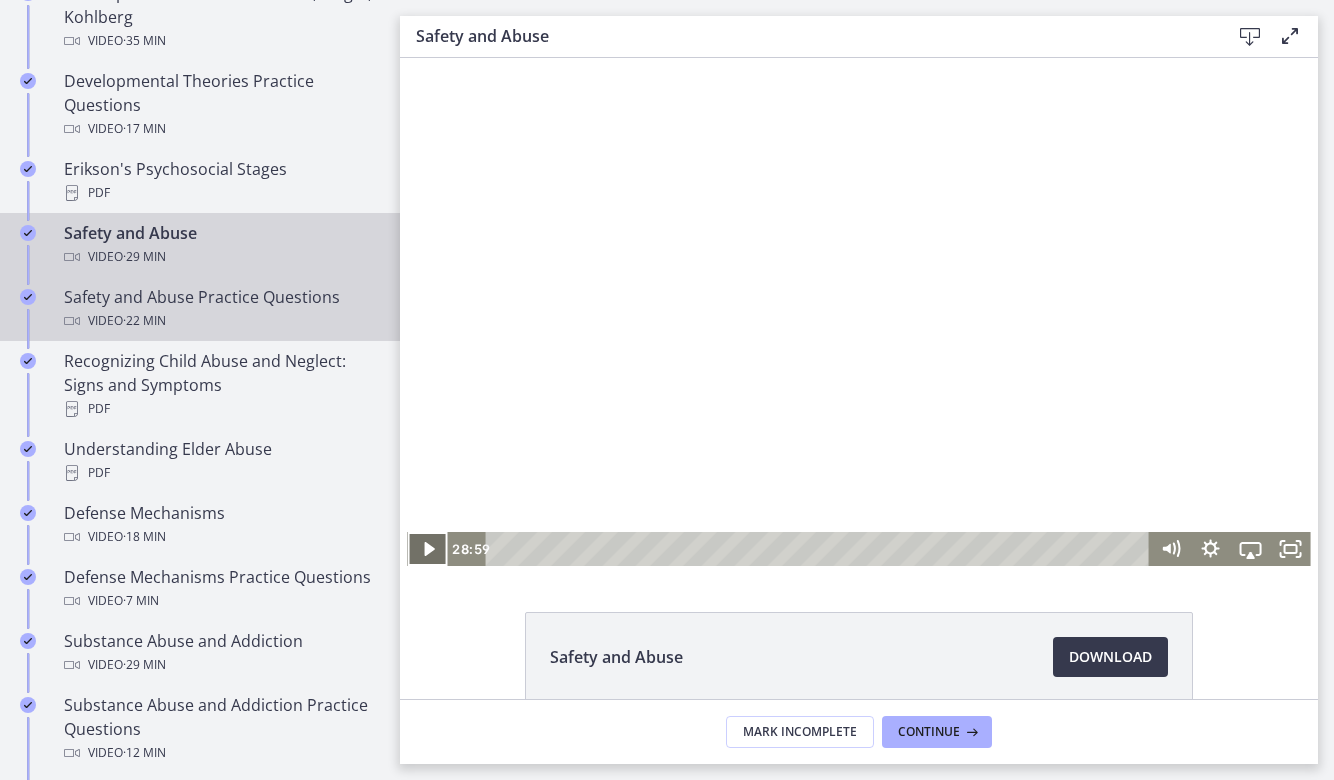 click on "Safety and Abuse Practice Questions
Video
·  22 min" at bounding box center [220, 309] 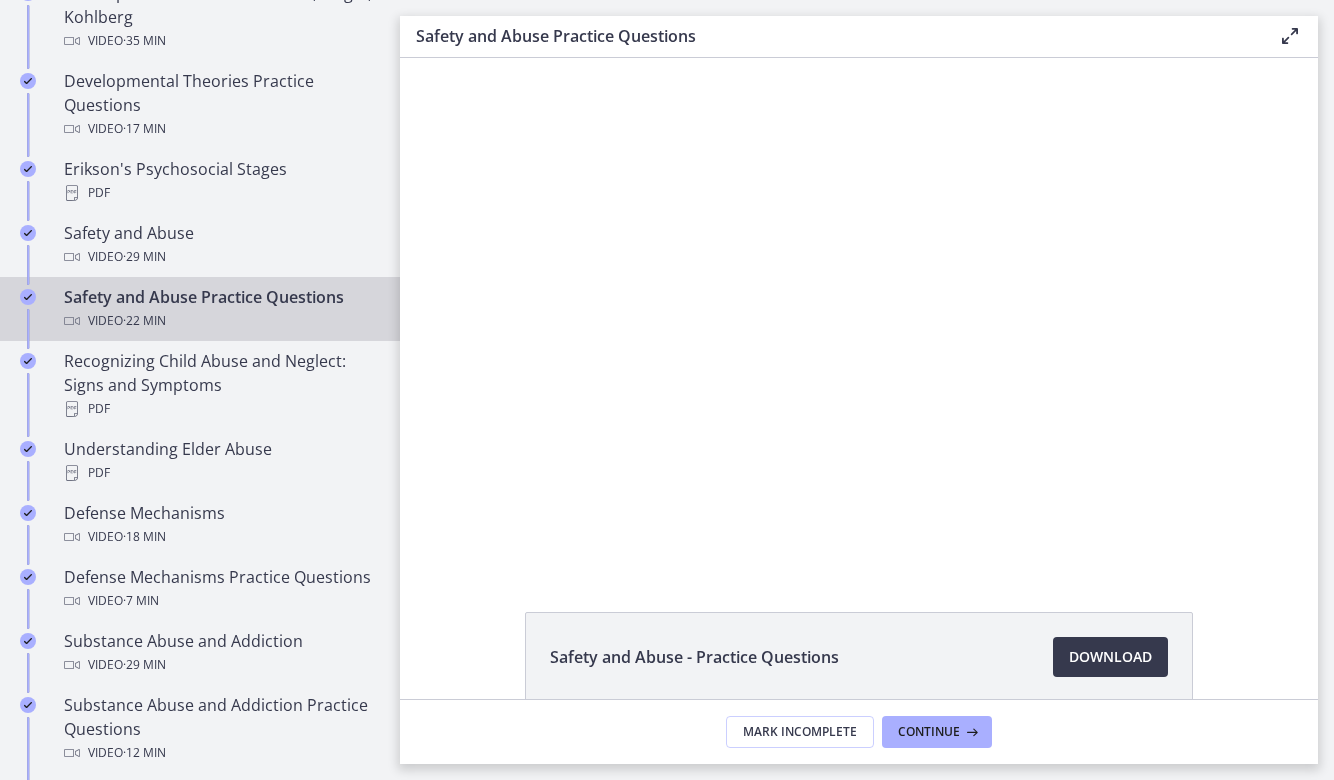 scroll, scrollTop: 0, scrollLeft: 0, axis: both 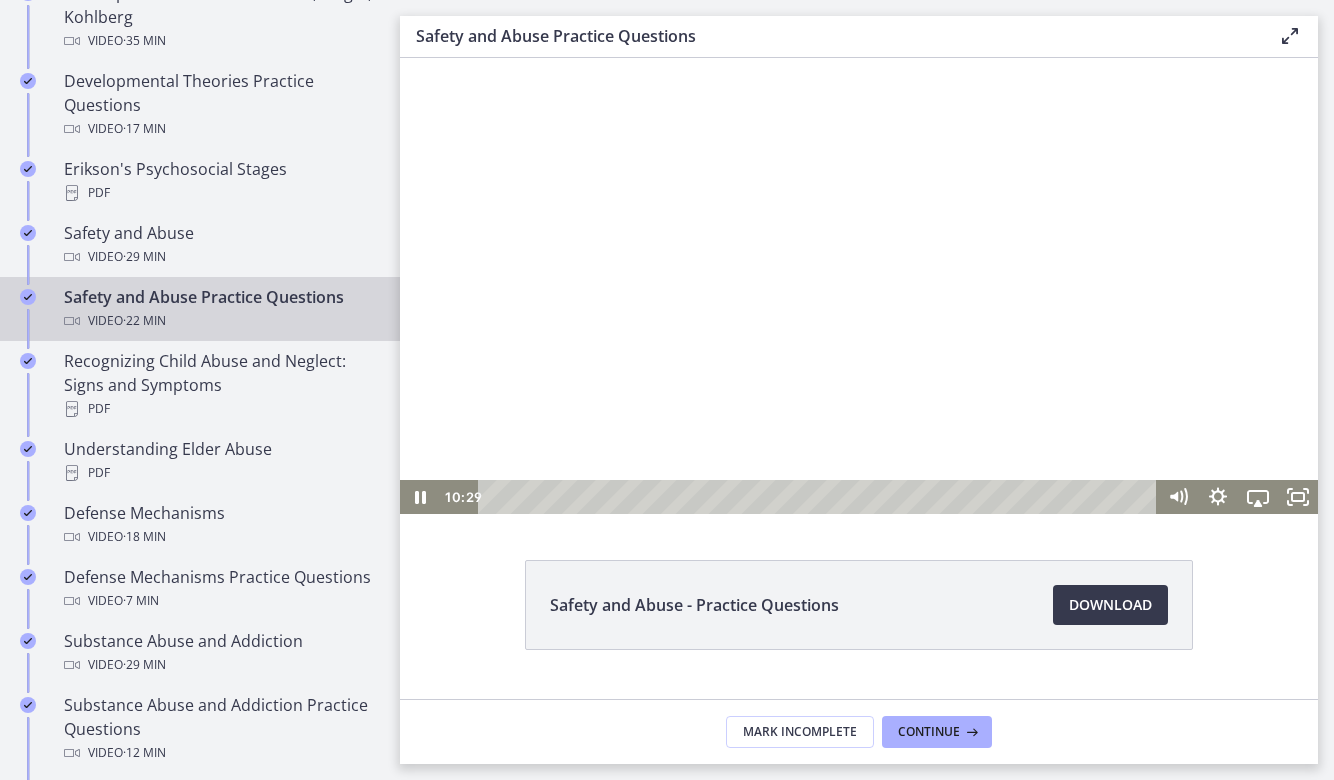 click at bounding box center [859, 286] 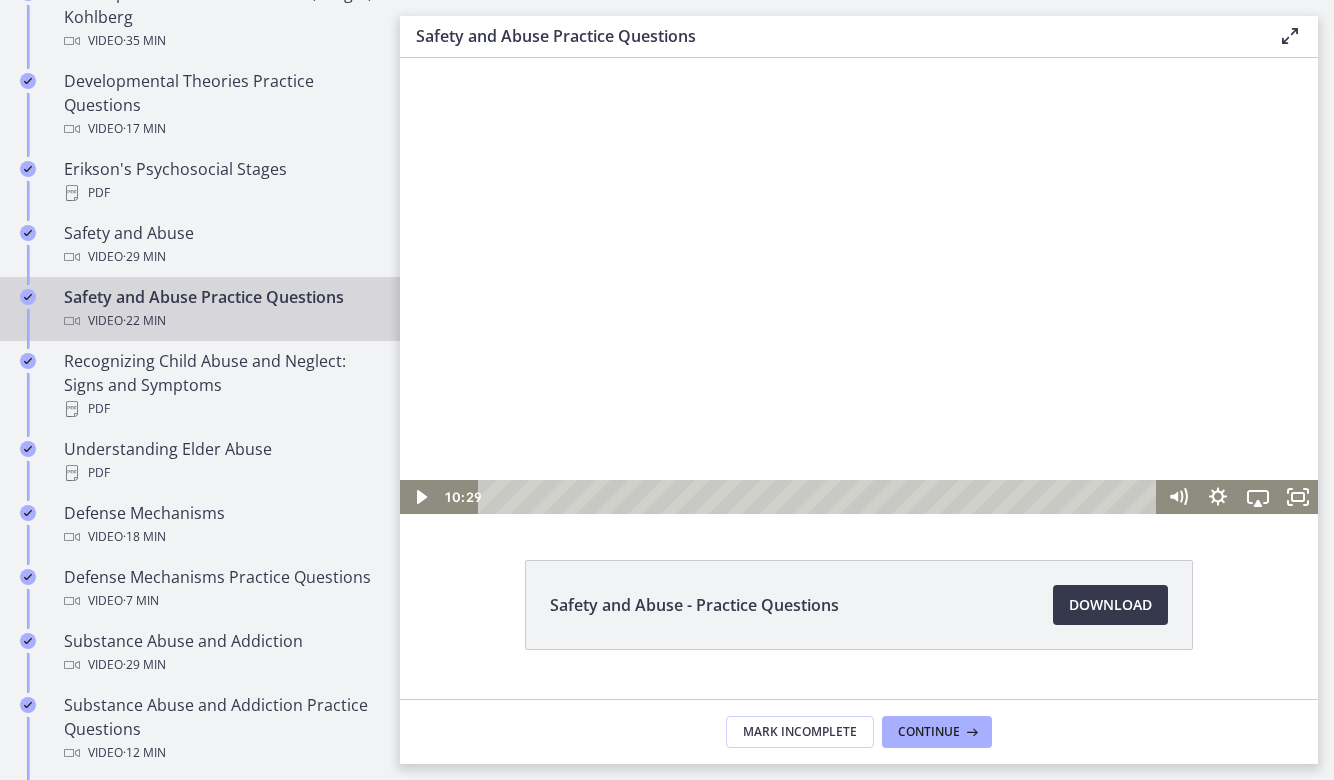 click at bounding box center (859, 286) 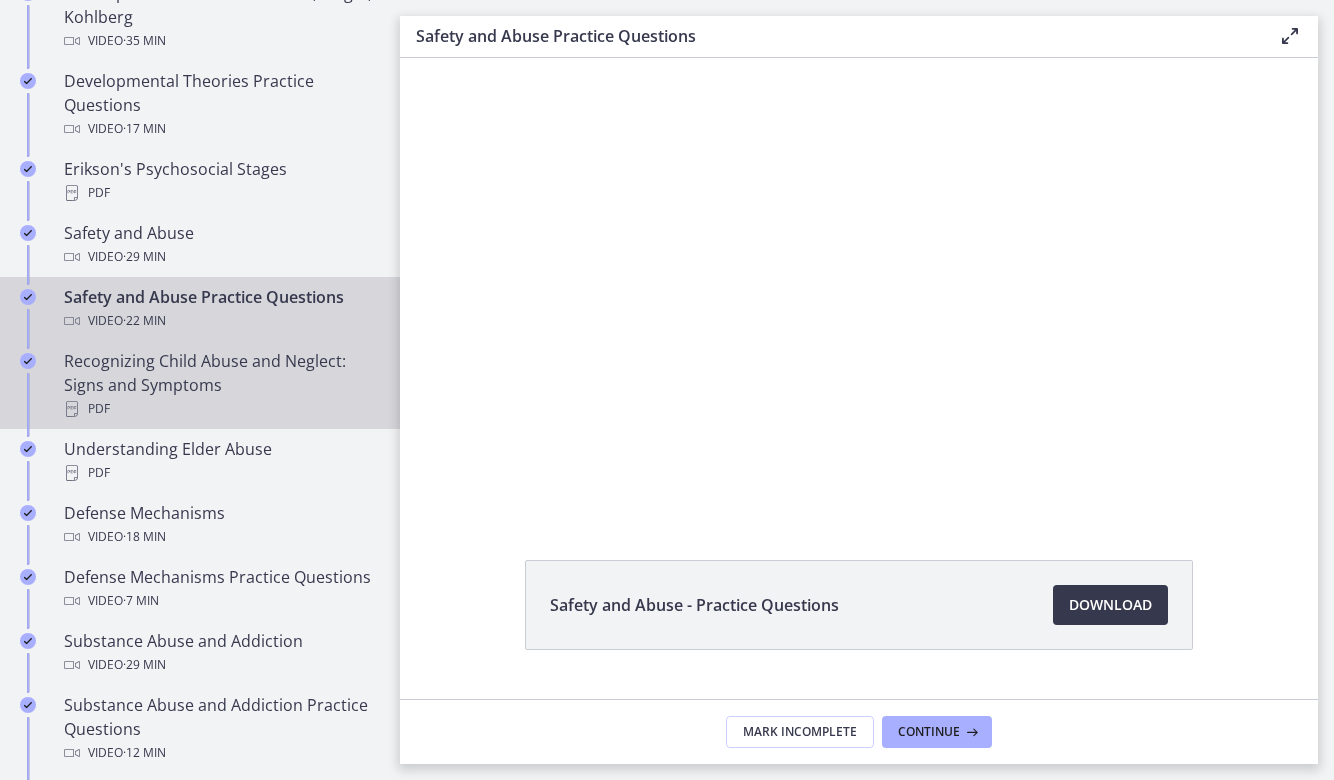 click on "Recognizing Child Abuse and Neglect: Signs and Symptoms
PDF" at bounding box center (220, 385) 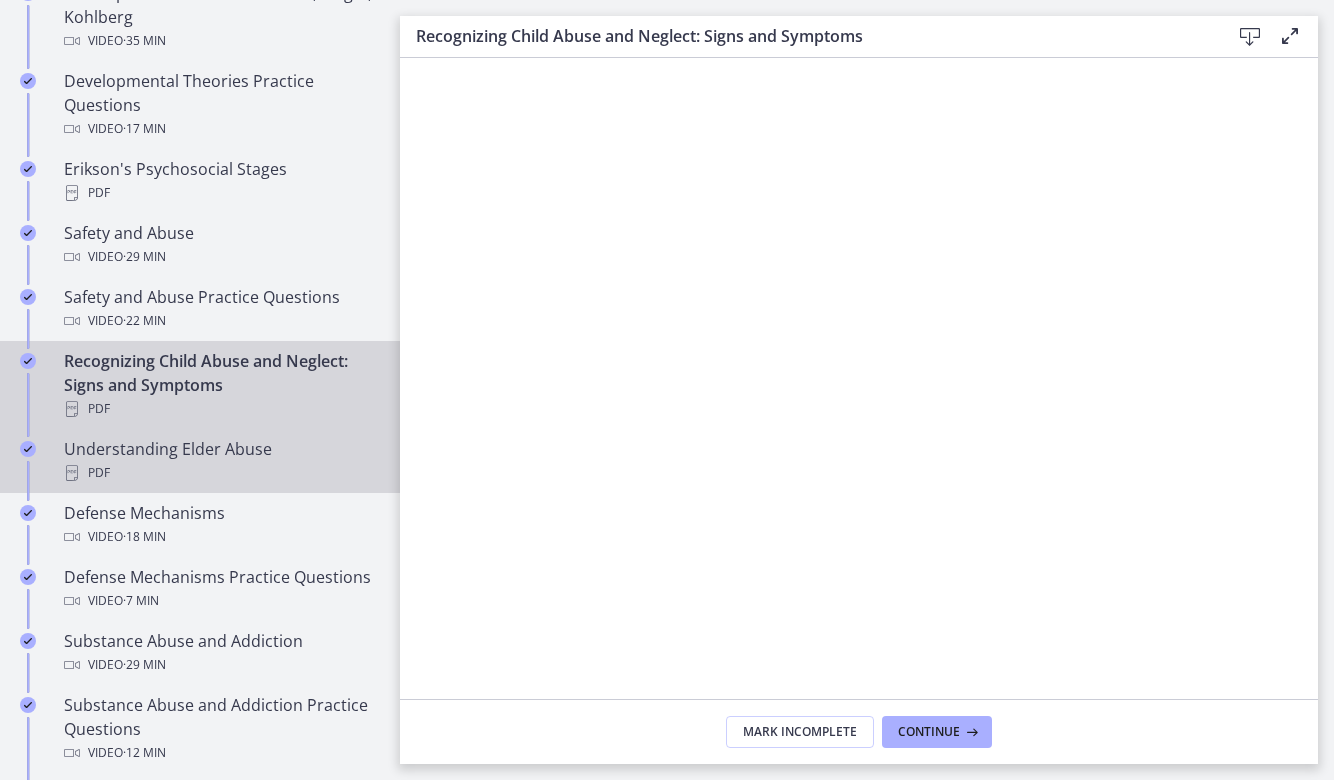 click on "Understanding Elder Abuse
PDF" at bounding box center (220, 461) 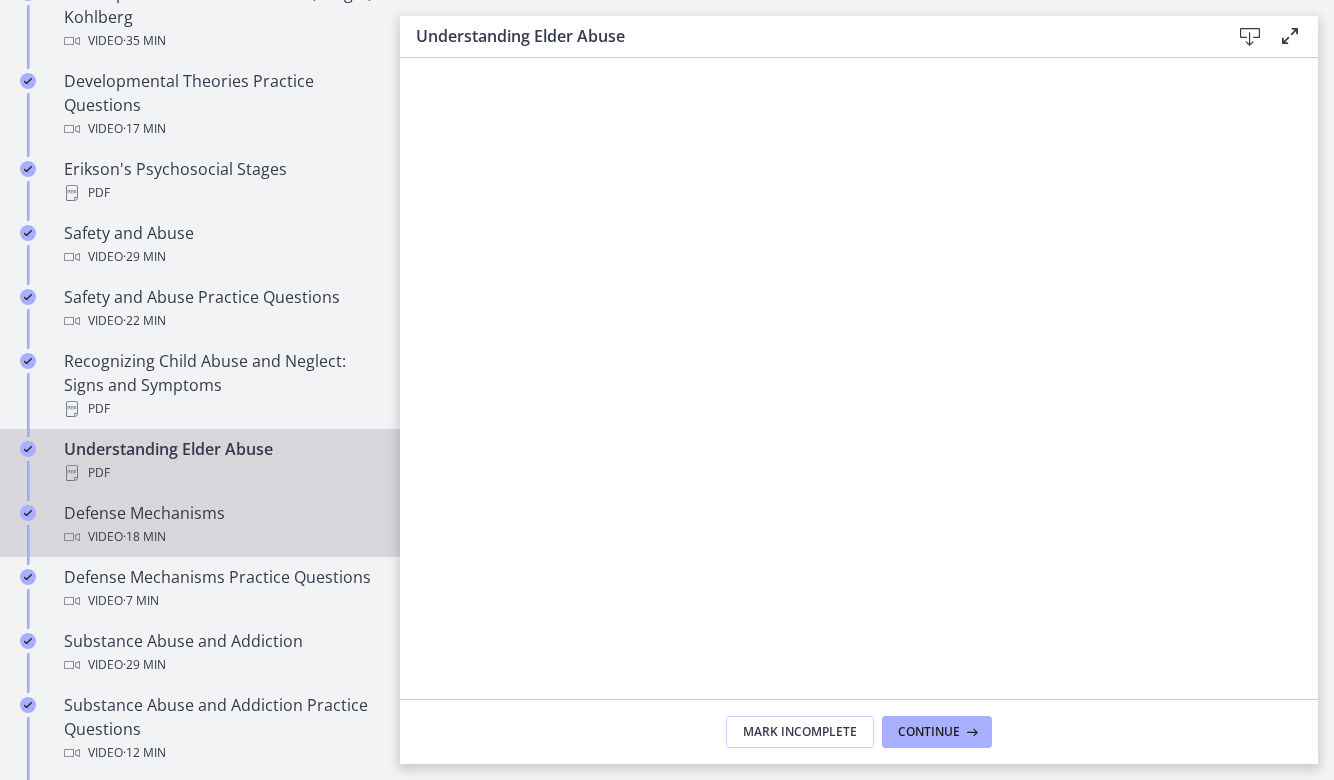 click on "Video
·  18 min" at bounding box center [220, 537] 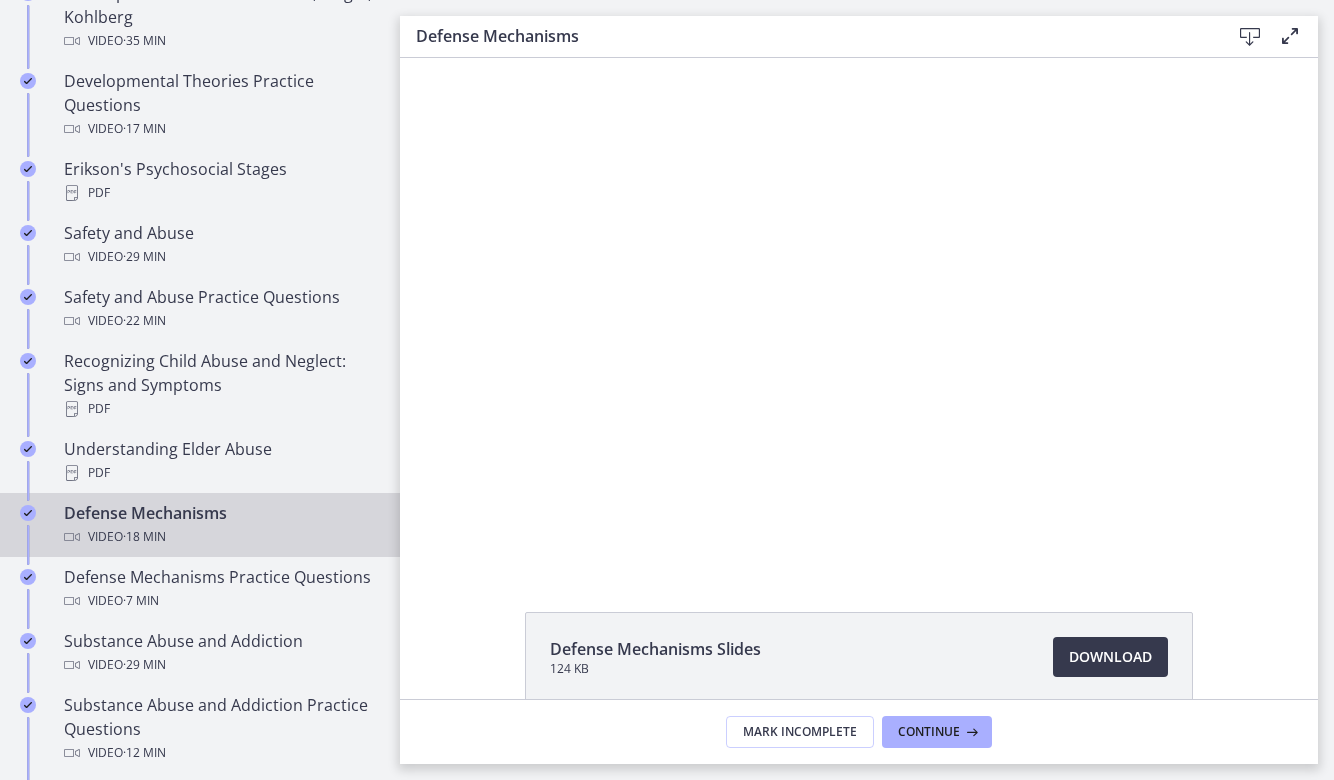 scroll, scrollTop: 0, scrollLeft: 0, axis: both 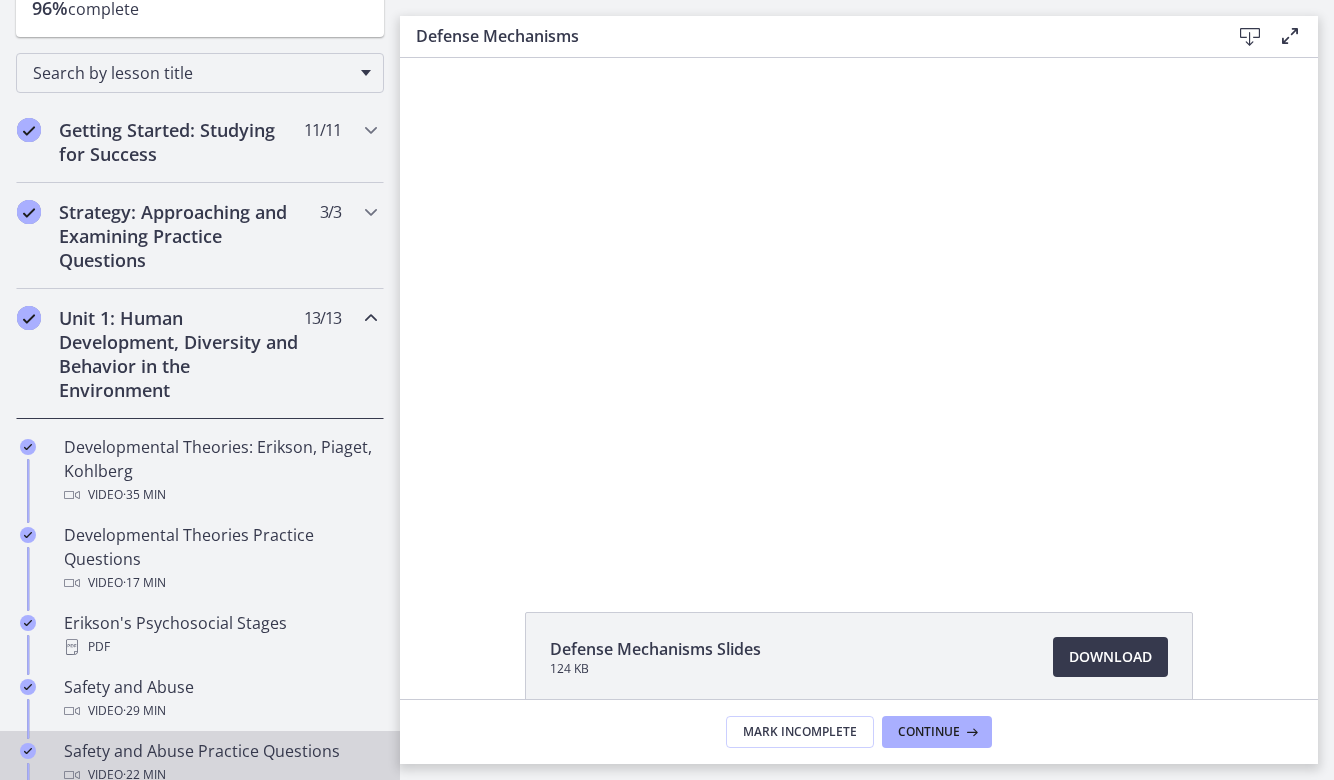 click on "Safety and Abuse Practice Questions
Video
·  22 min" at bounding box center [200, 763] 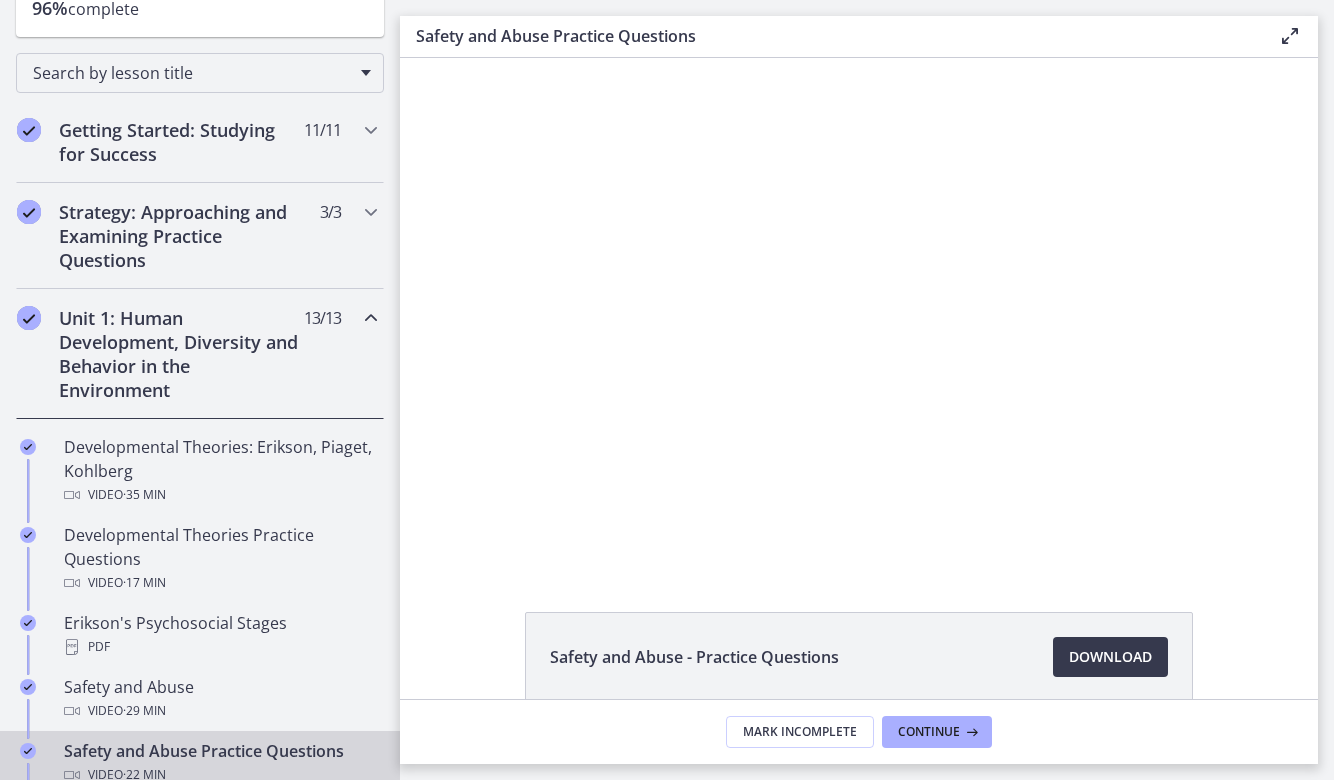 scroll, scrollTop: 0, scrollLeft: 0, axis: both 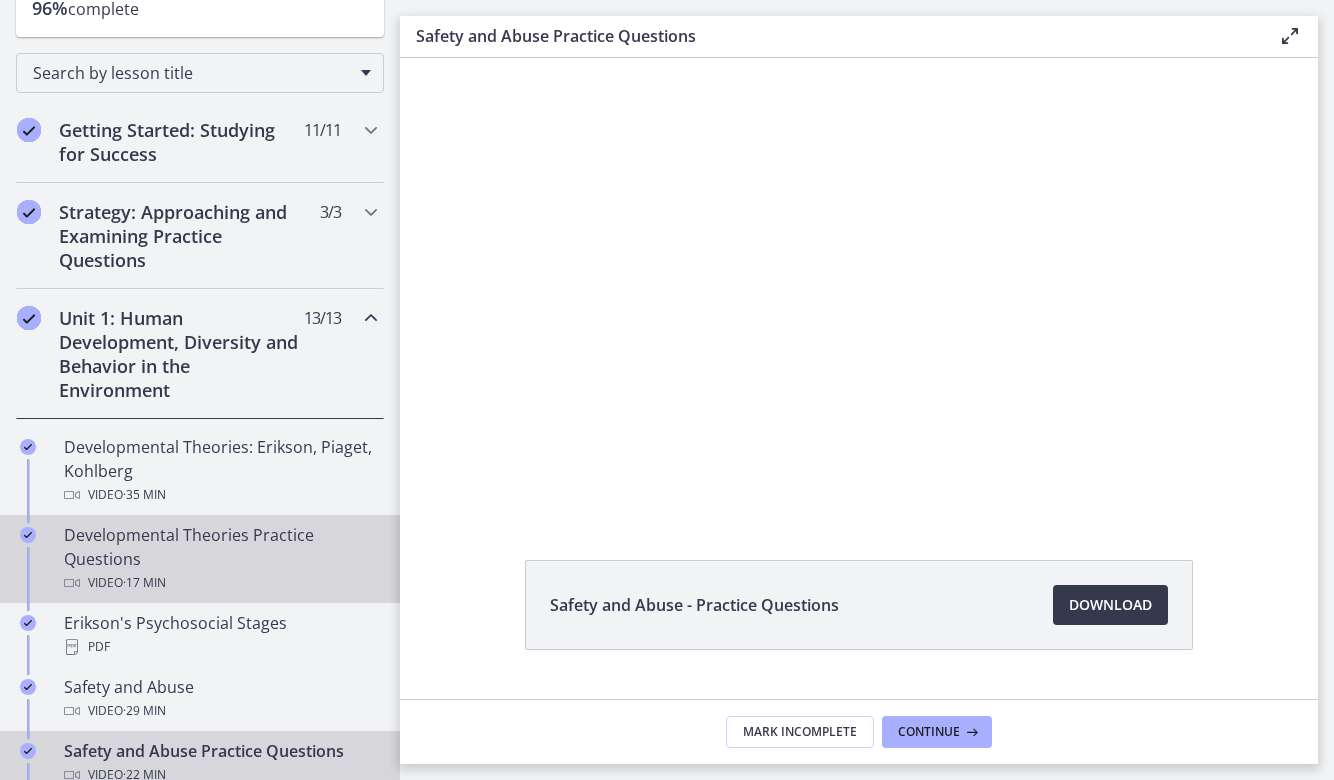 click on "Video
·  17 min" at bounding box center [220, 583] 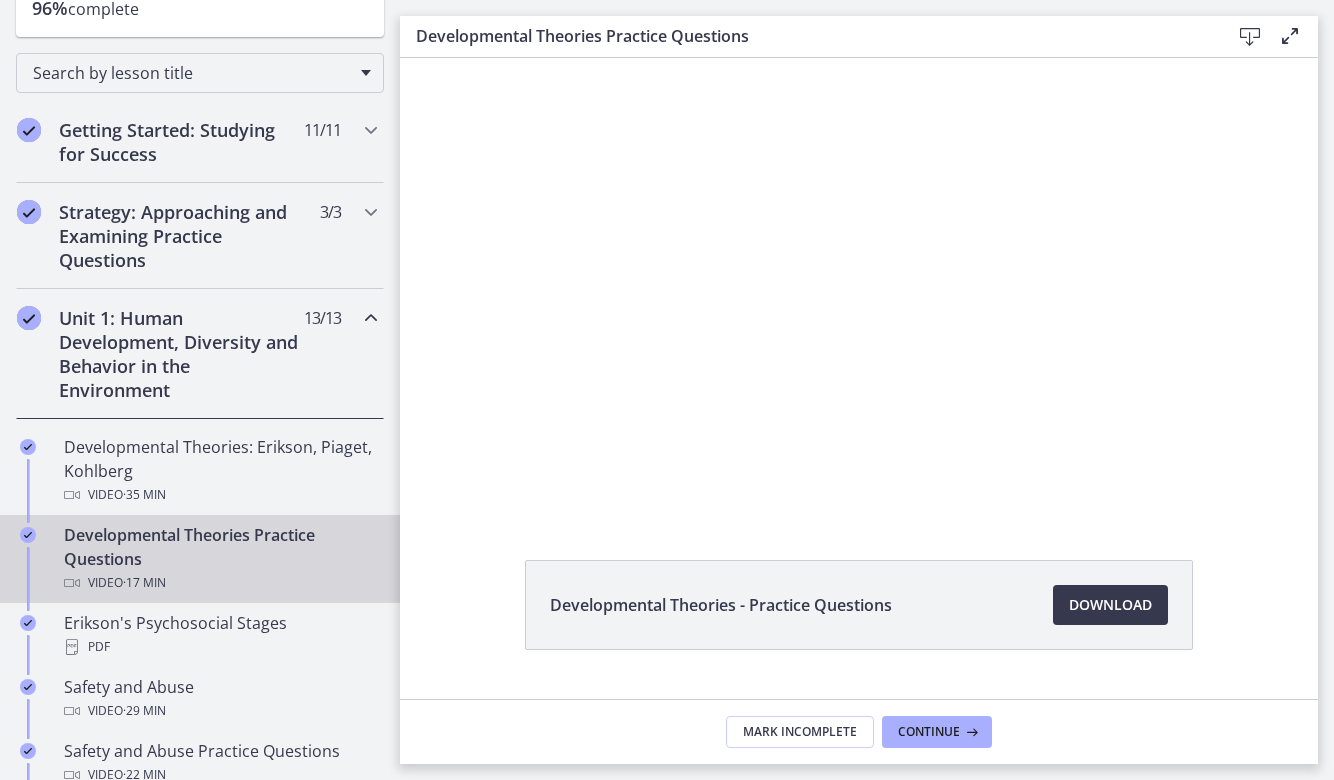 scroll, scrollTop: 0, scrollLeft: 0, axis: both 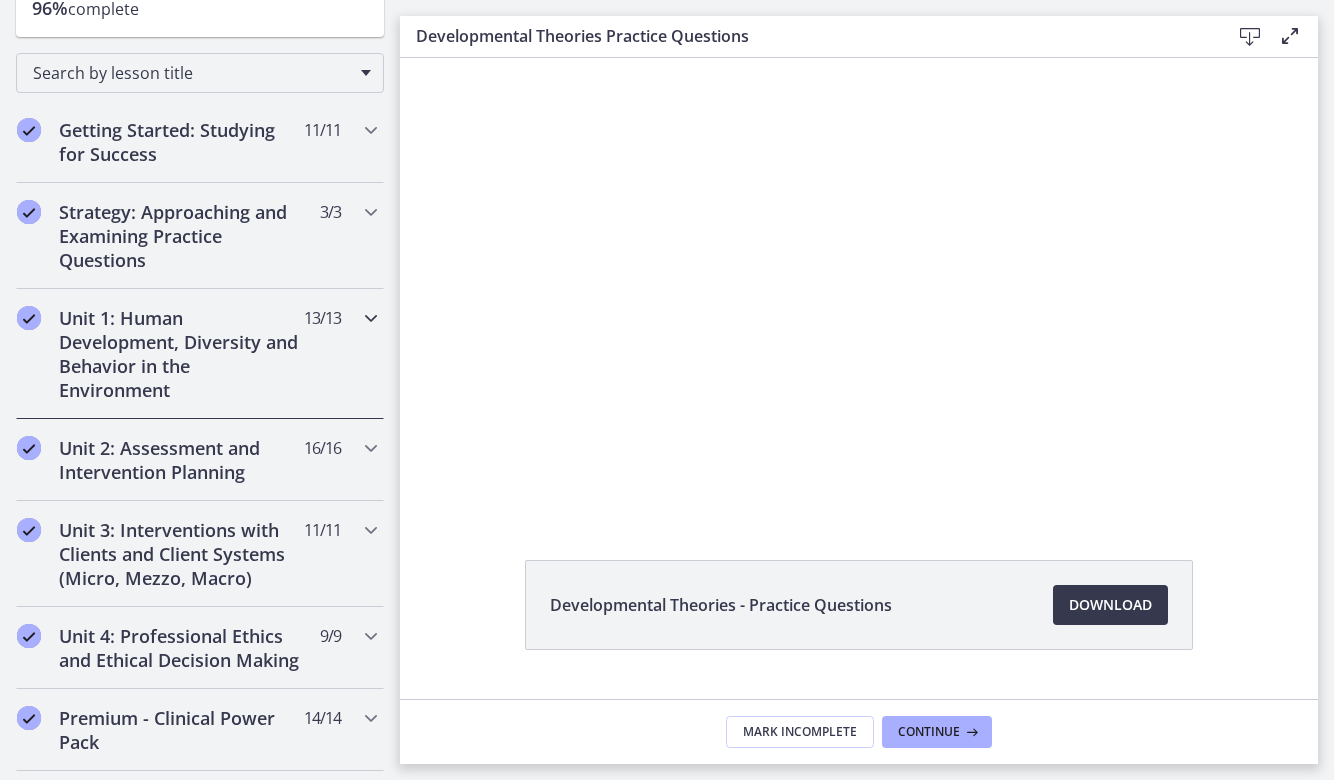 click on "Unit 1: Human Development, Diversity and Behavior in the Environment" at bounding box center (181, 354) 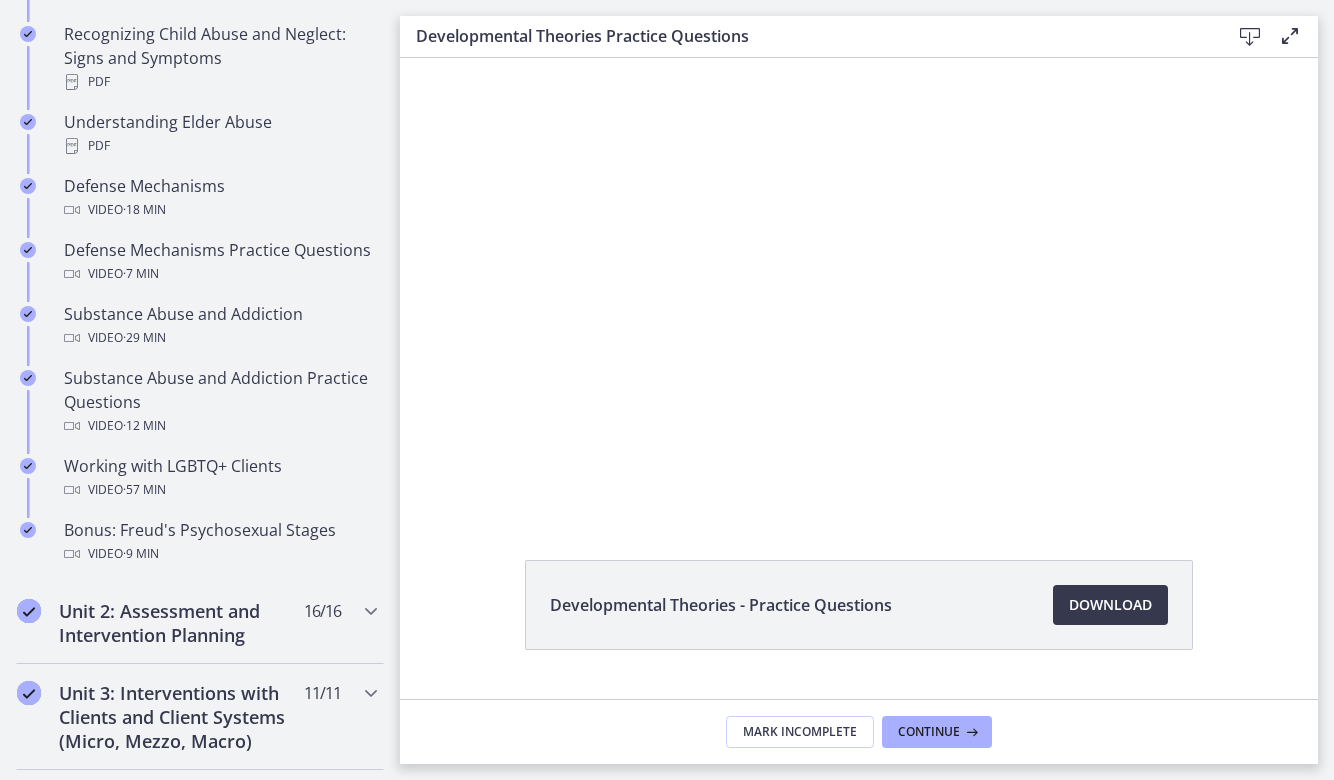 drag, startPoint x: 246, startPoint y: 393, endPoint x: 194, endPoint y: 794, distance: 404.3575 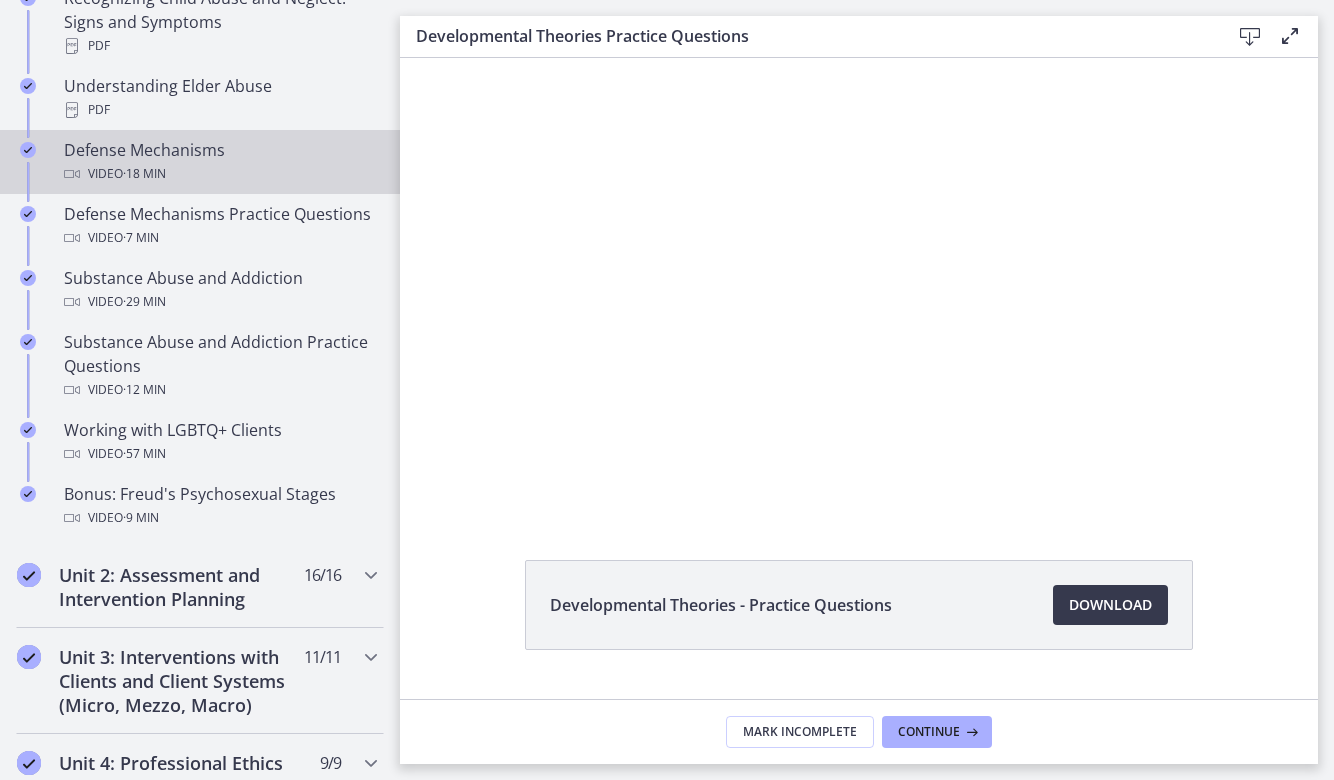click on "Defense Mechanisms
Video
·  18 min" at bounding box center [220, 162] 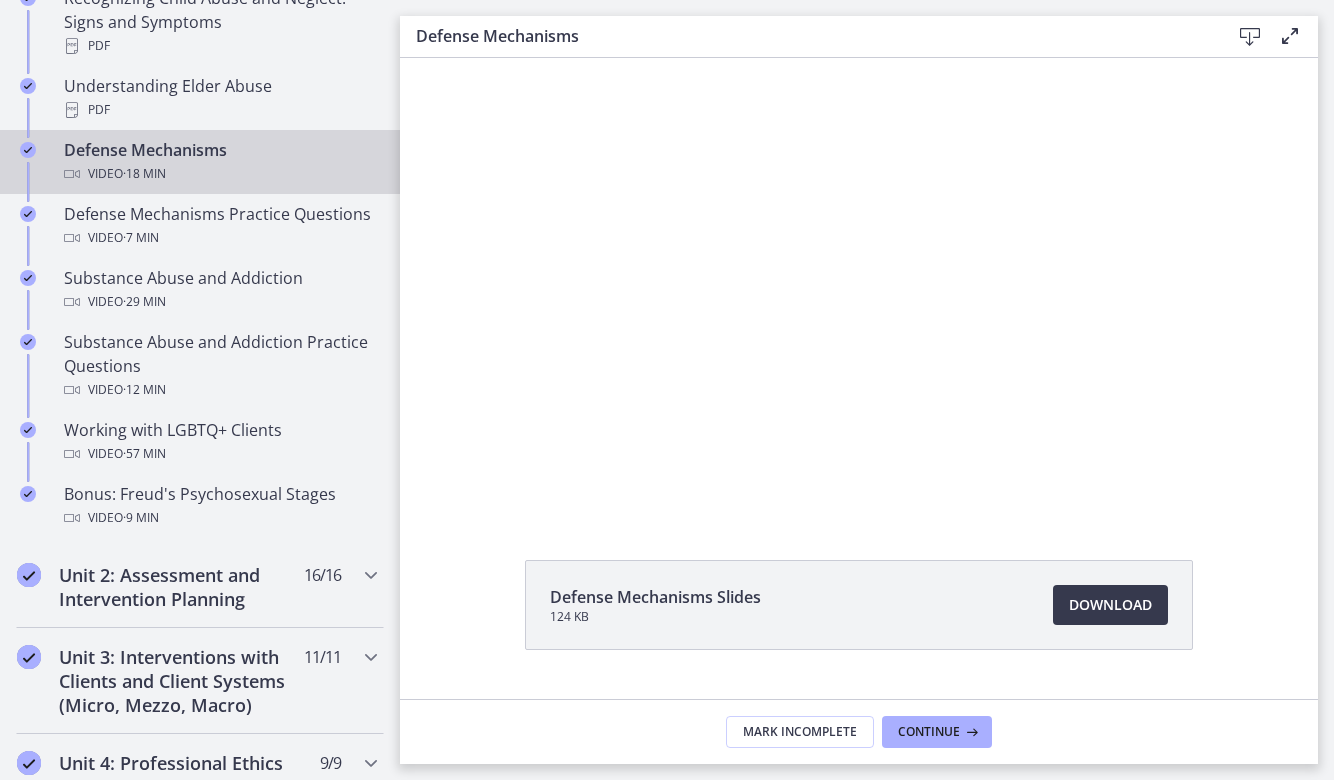 scroll, scrollTop: 0, scrollLeft: 0, axis: both 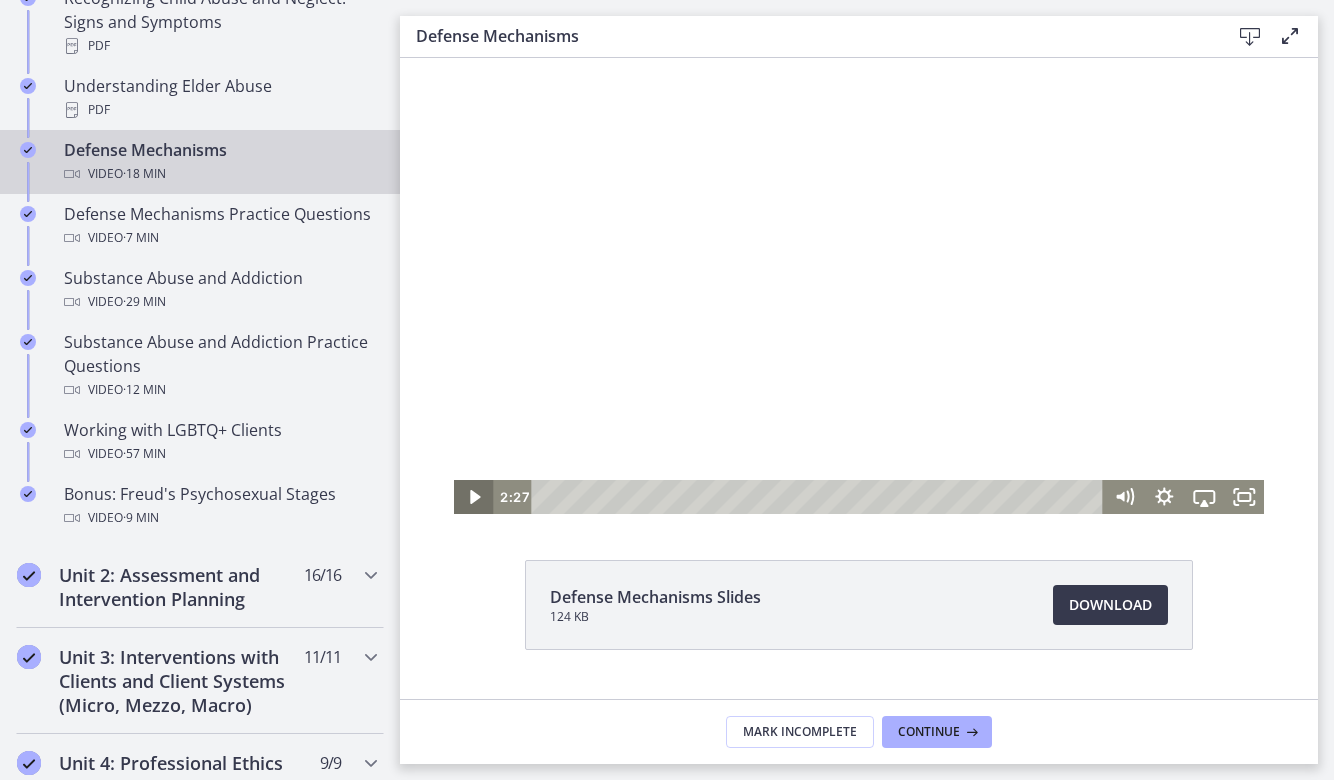 click 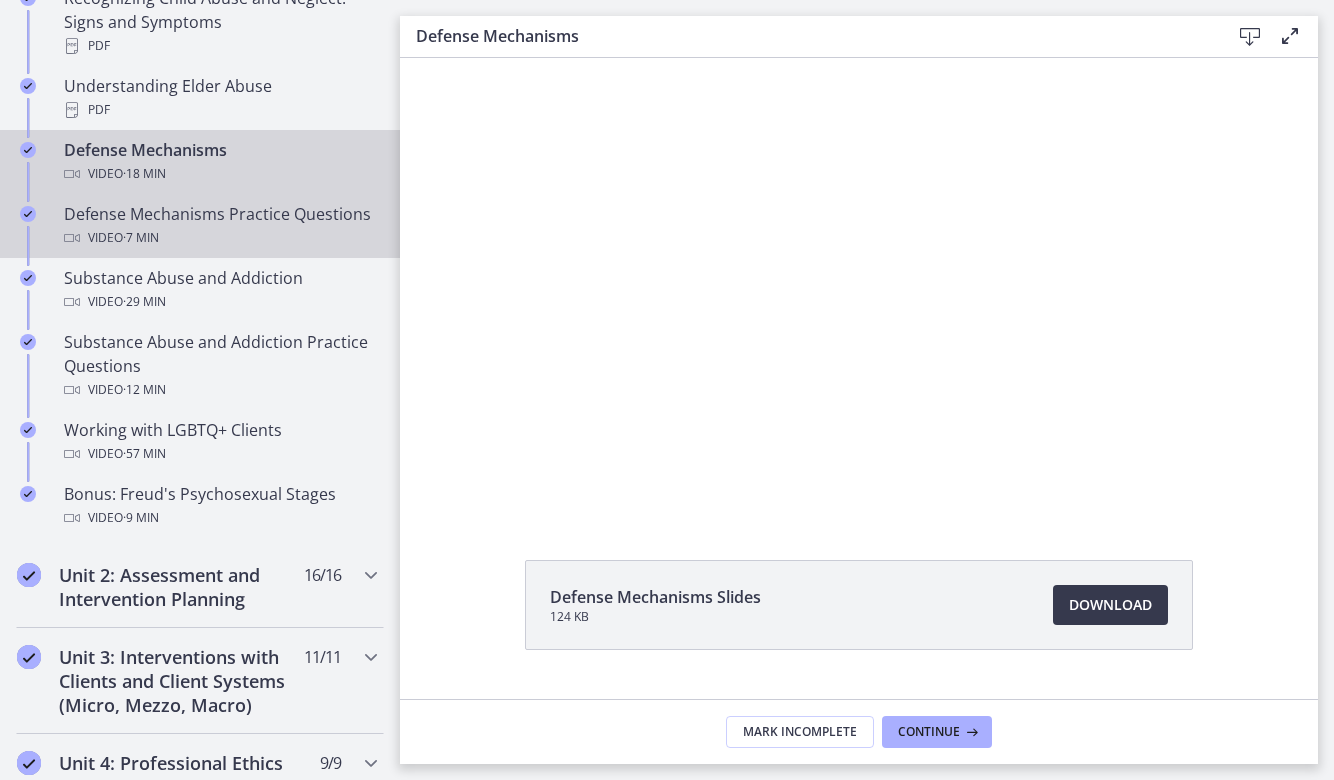 click on "Defense Mechanisms Practice Questions
Video
·  7 min" at bounding box center [220, 226] 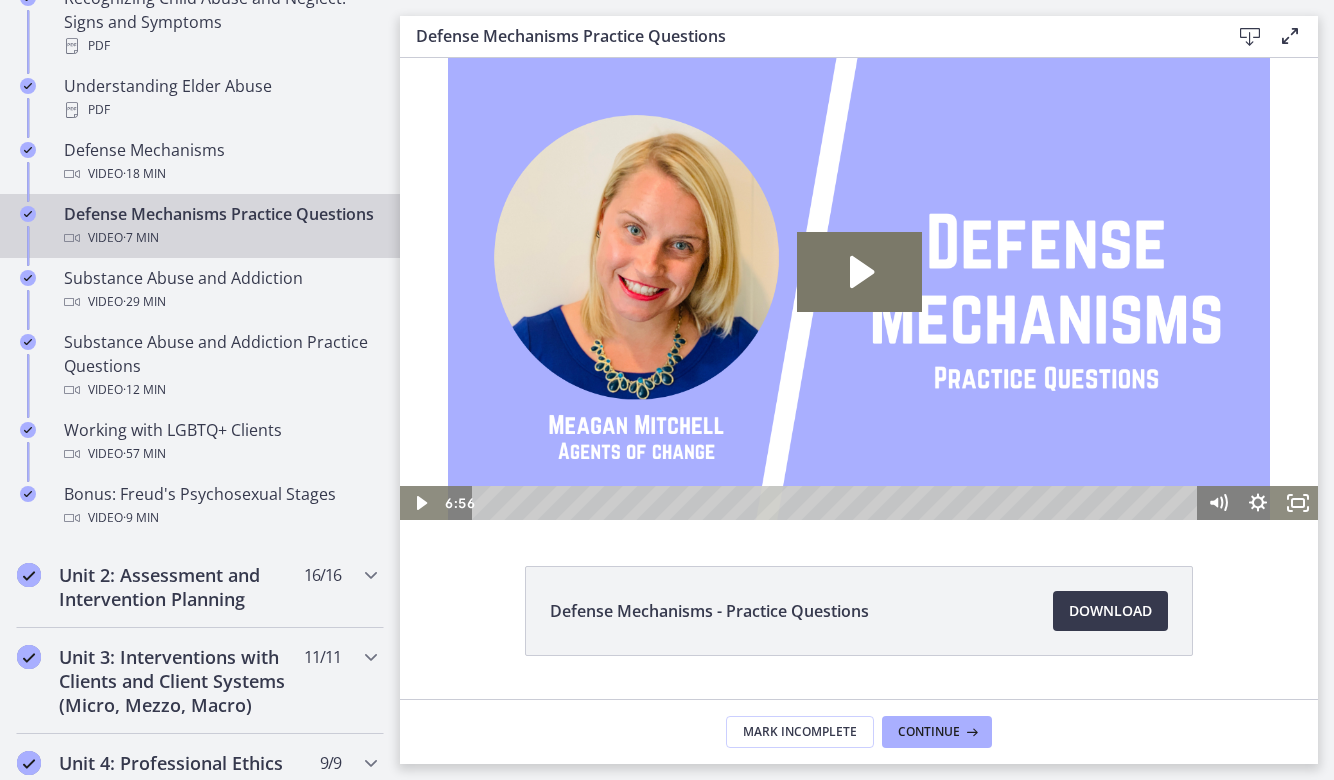 scroll, scrollTop: 0, scrollLeft: 0, axis: both 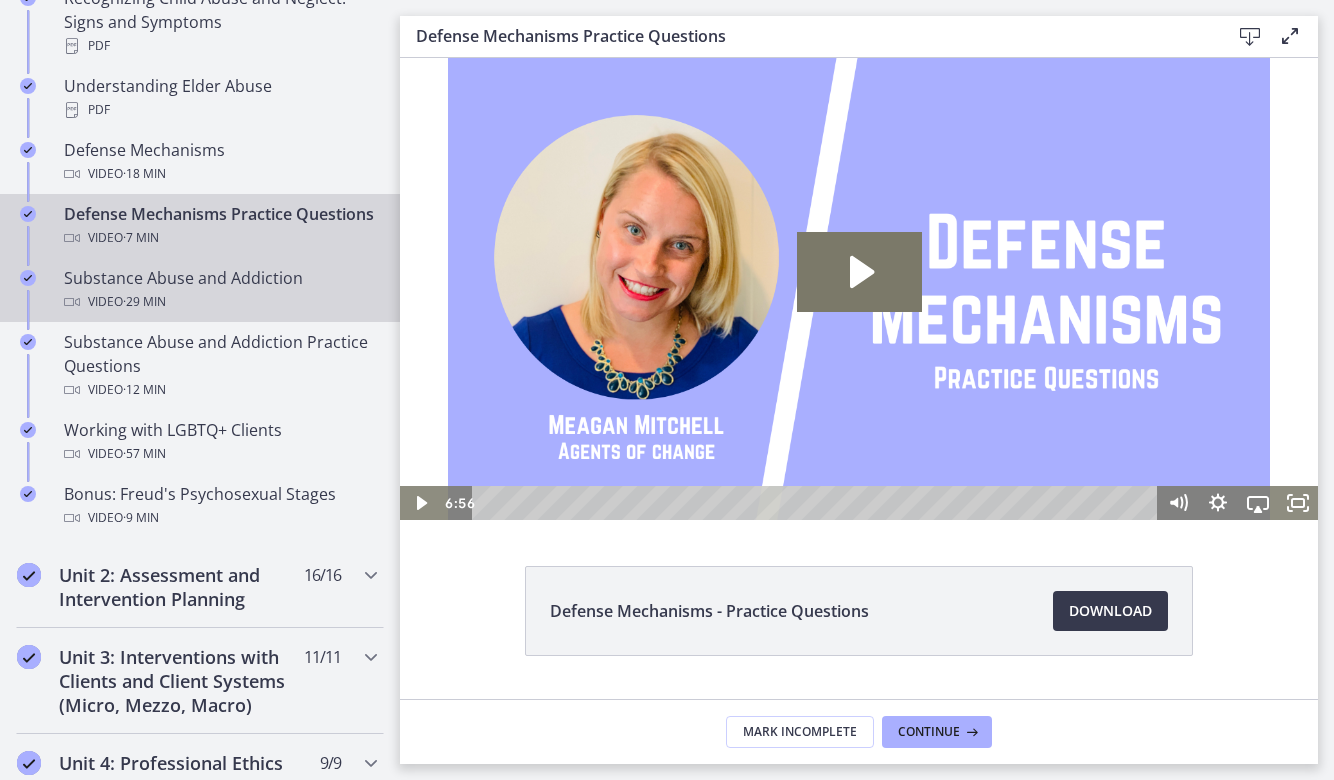 click on "Substance Abuse and Addiction
Video
·  29 min" at bounding box center (220, 290) 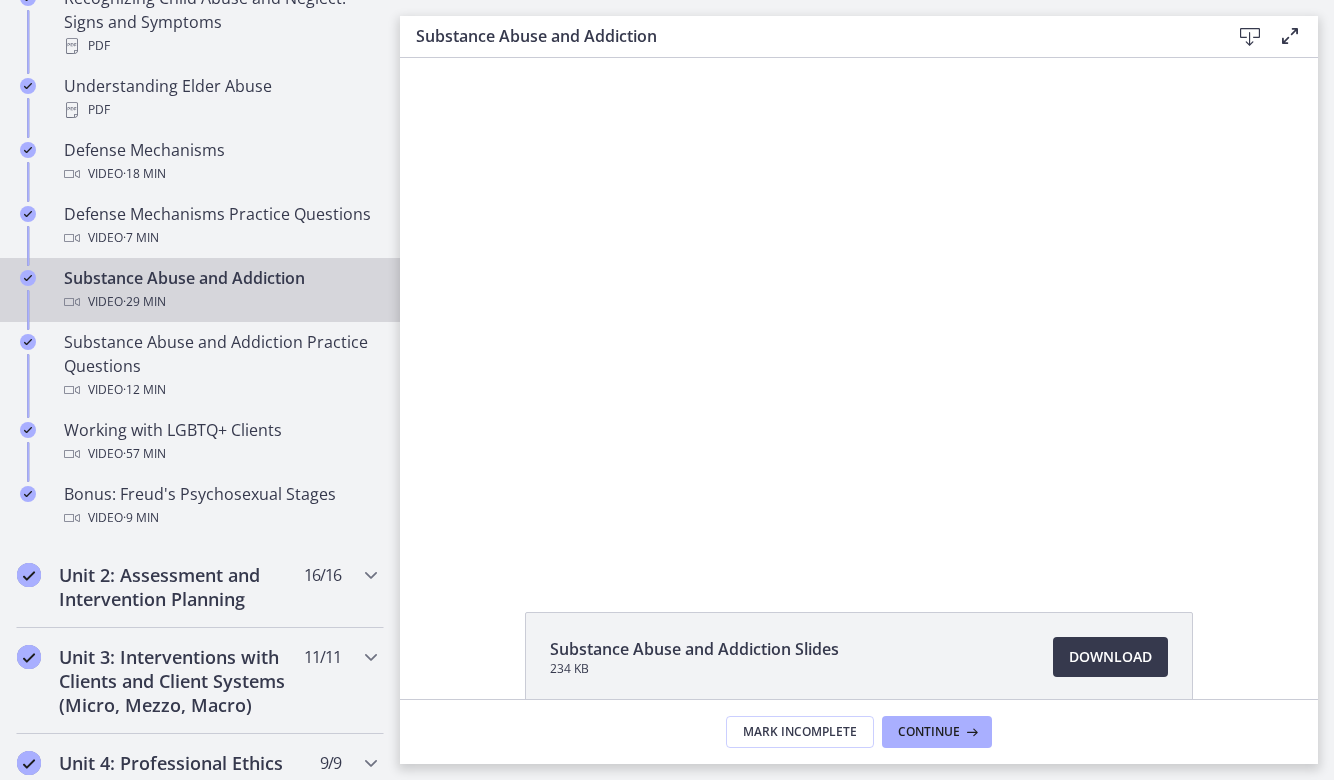 scroll, scrollTop: 0, scrollLeft: 0, axis: both 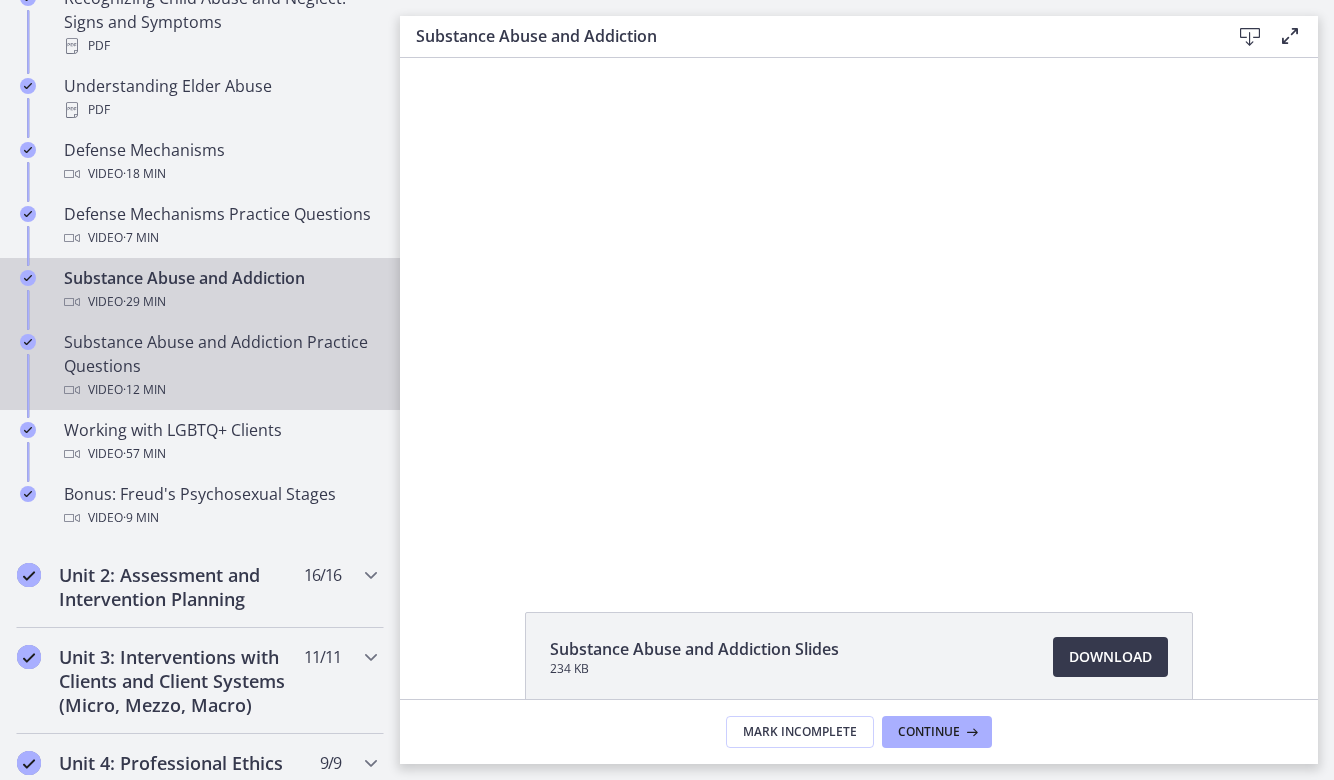 click on "Substance Abuse and Addiction Practice Questions
Video
·  12 min" at bounding box center [220, 366] 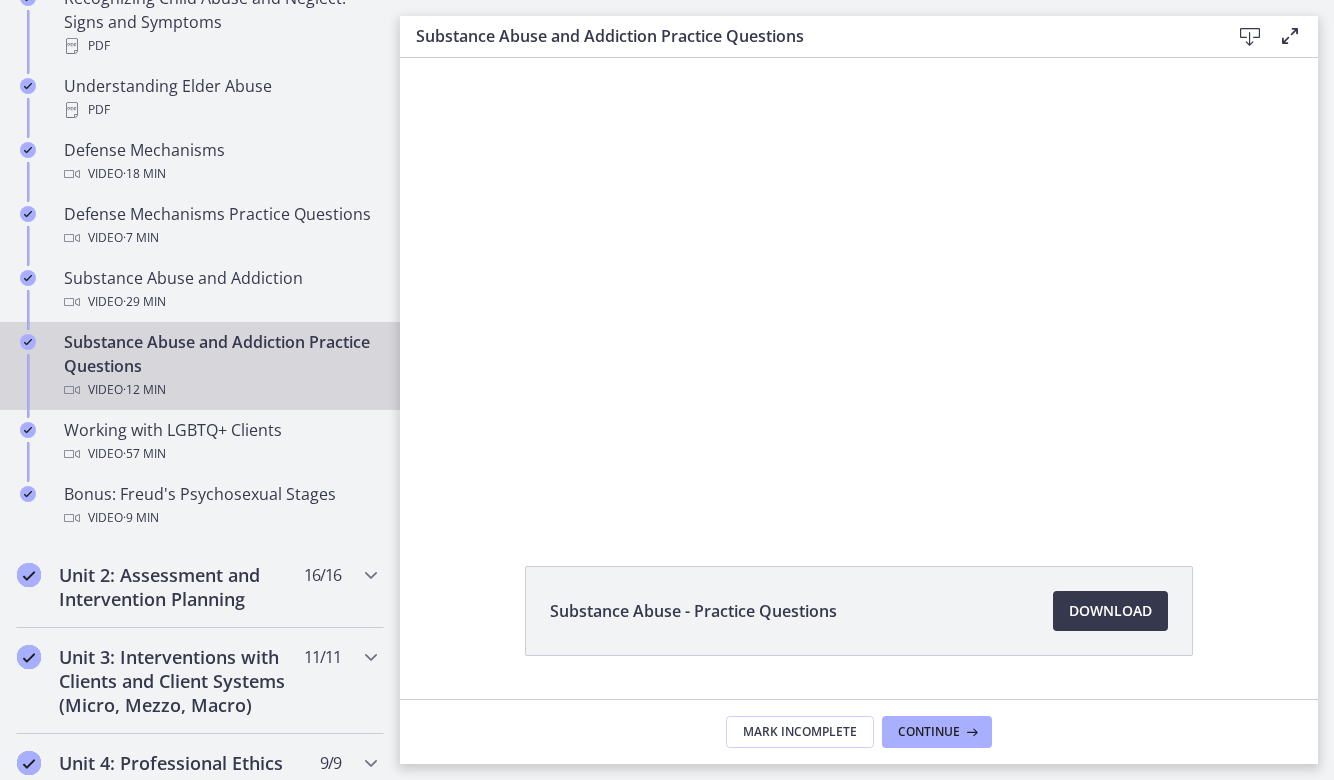 scroll, scrollTop: 0, scrollLeft: 0, axis: both 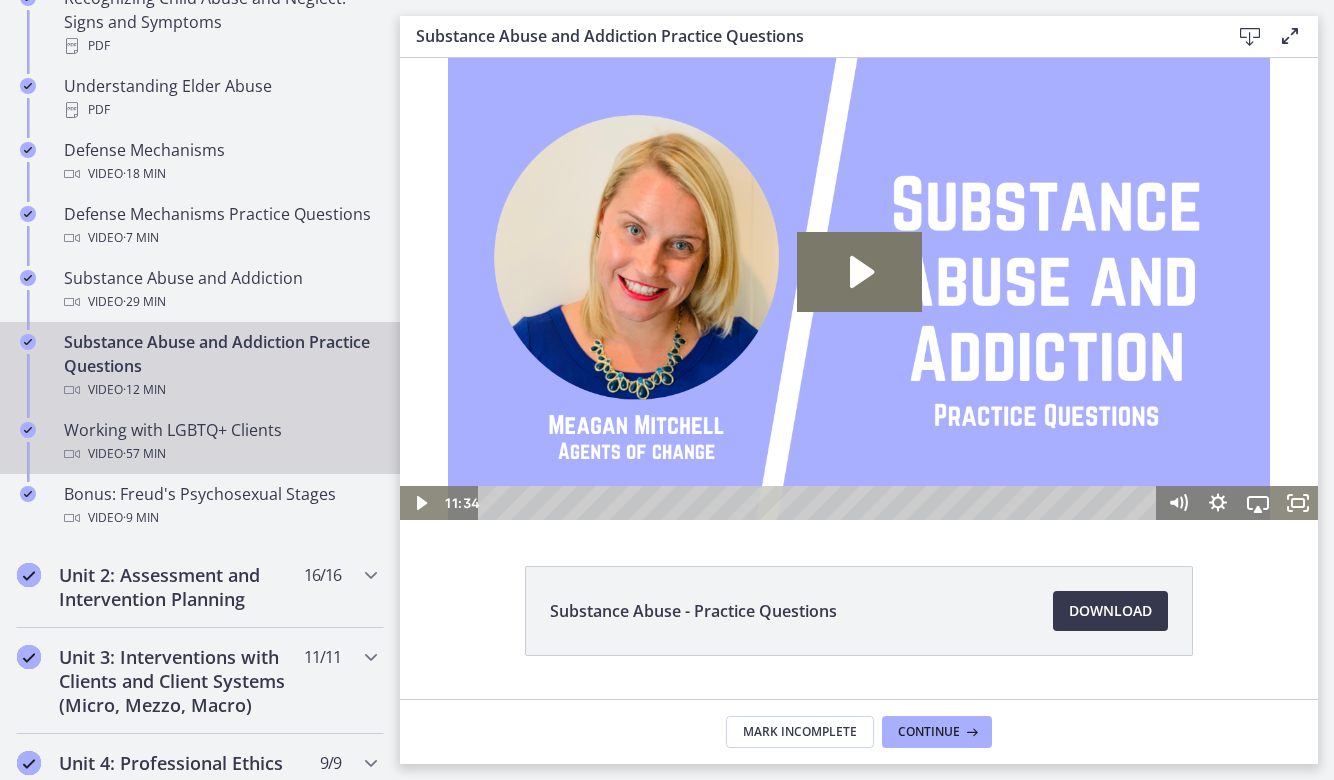 click on "Working with LGBTQ+ Clients
Video
·  57 min" at bounding box center (220, 442) 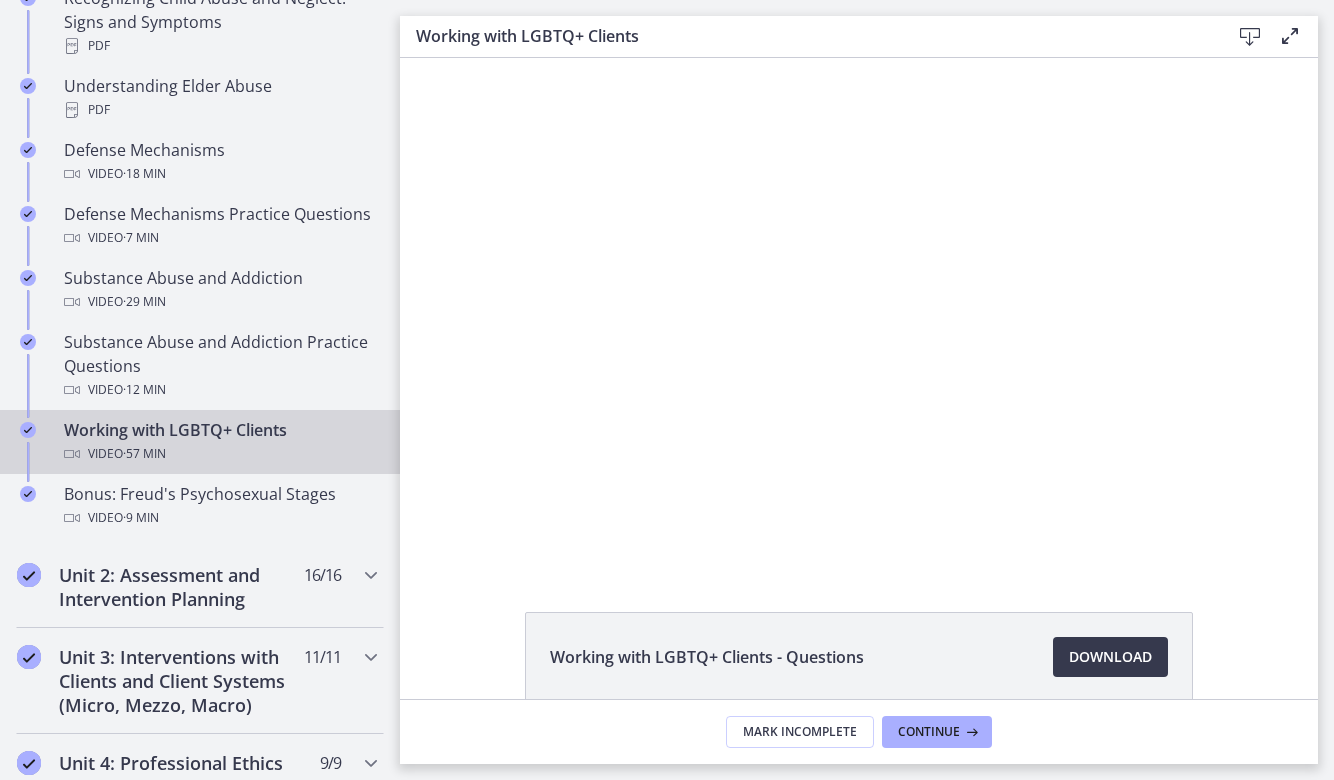 scroll, scrollTop: 0, scrollLeft: 0, axis: both 